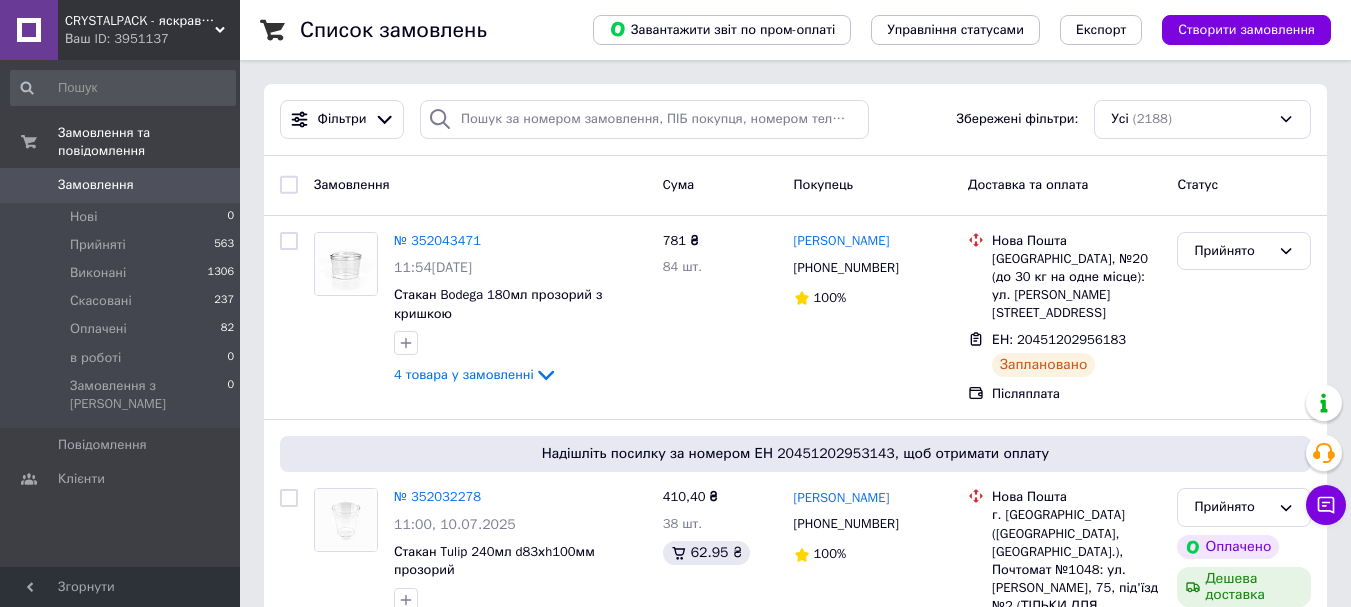 scroll, scrollTop: 0, scrollLeft: 0, axis: both 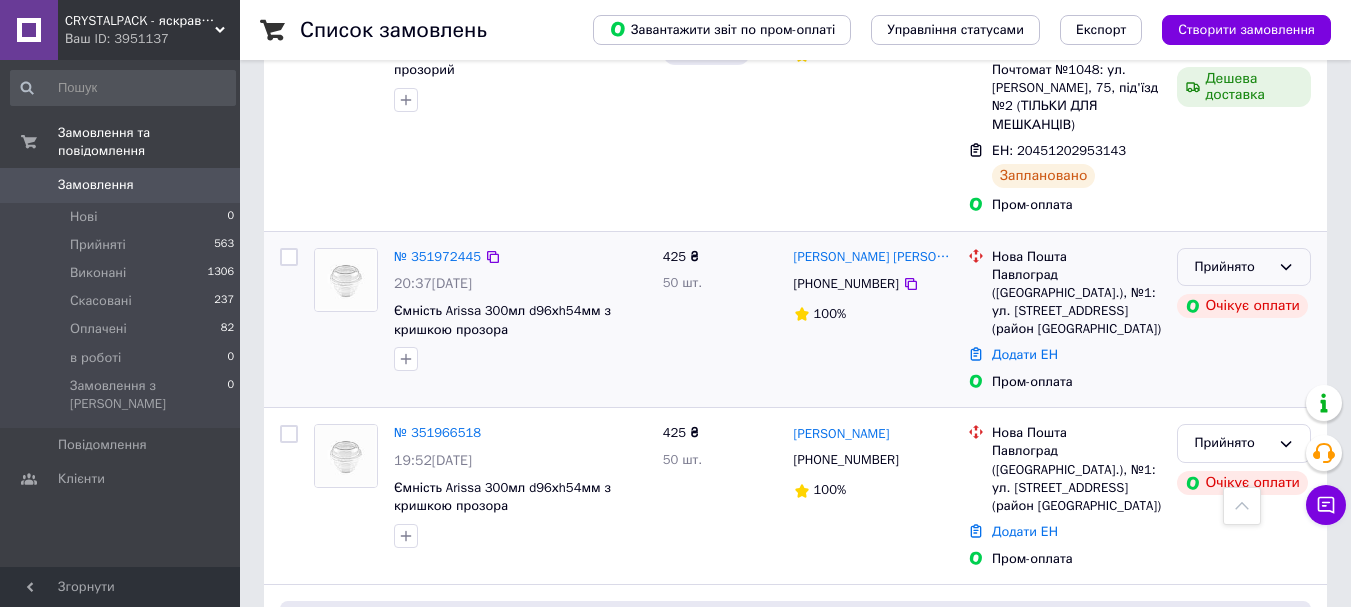 click on "Прийнято" at bounding box center [1232, 267] 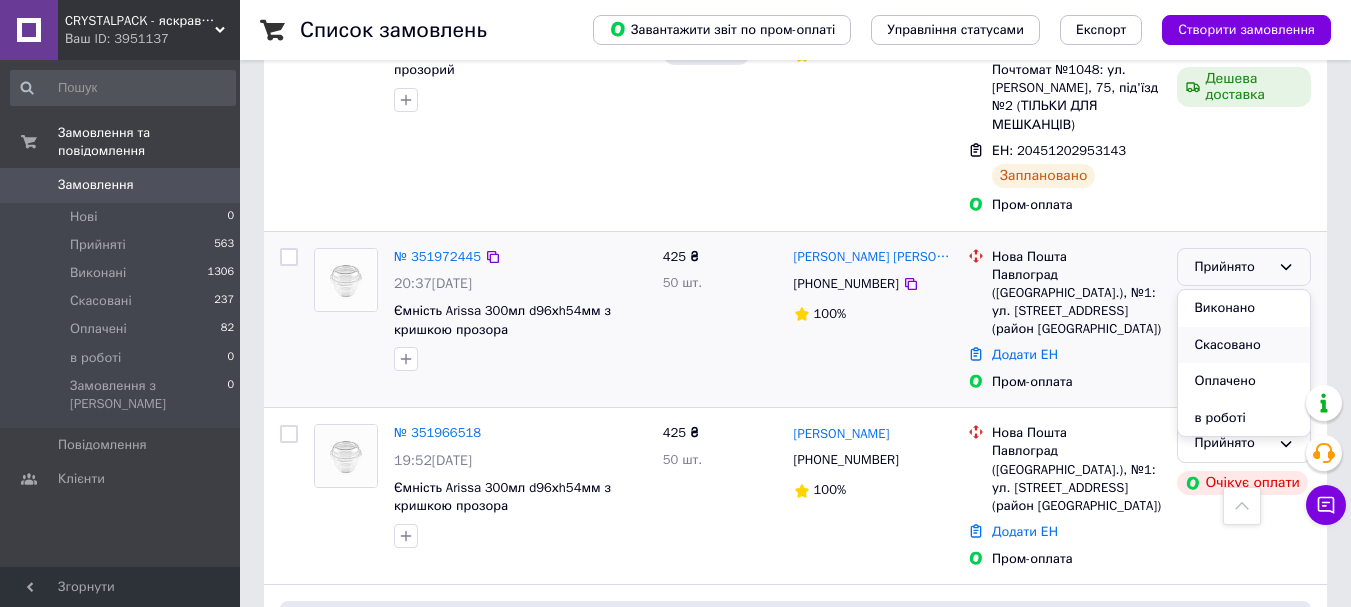 click on "Скасовано" at bounding box center (1244, 345) 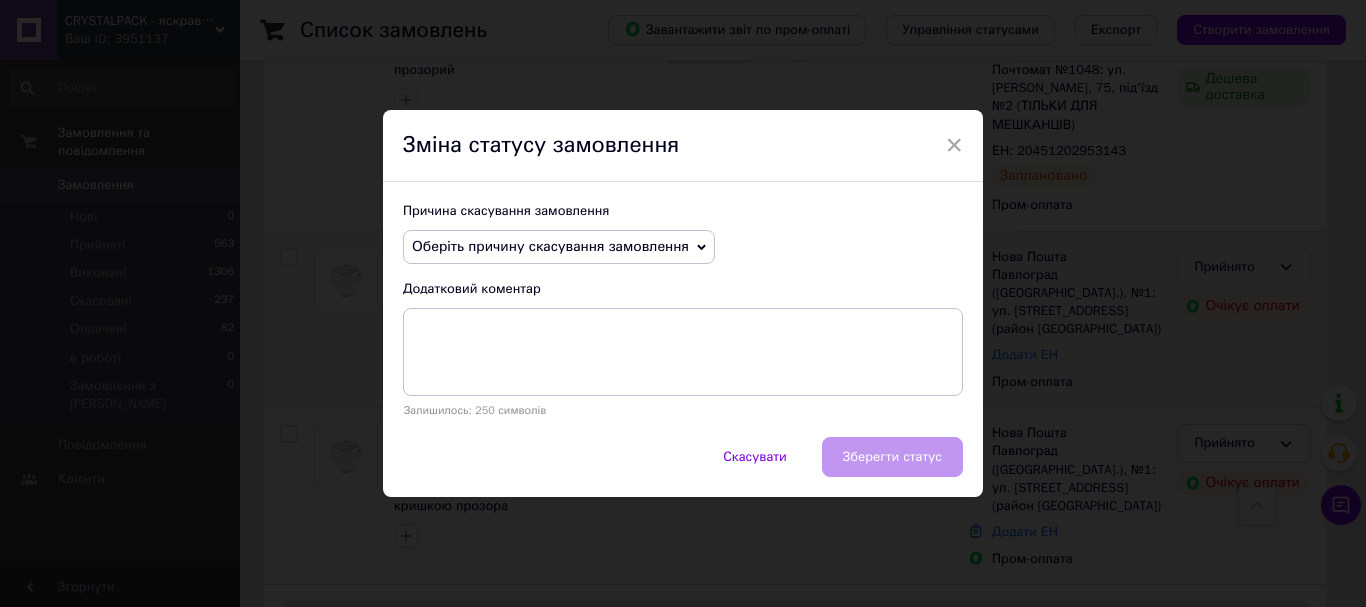 click on "Оберіть причину скасування замовлення" at bounding box center [550, 246] 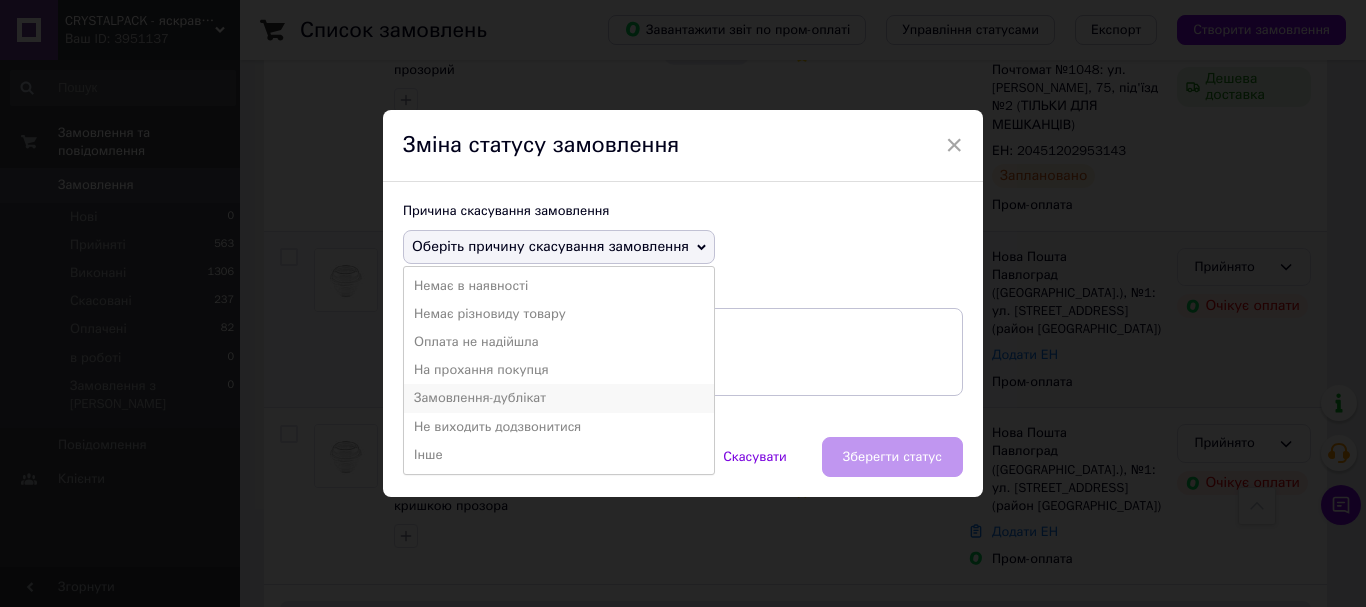 click on "Замовлення-дублікат" at bounding box center (559, 398) 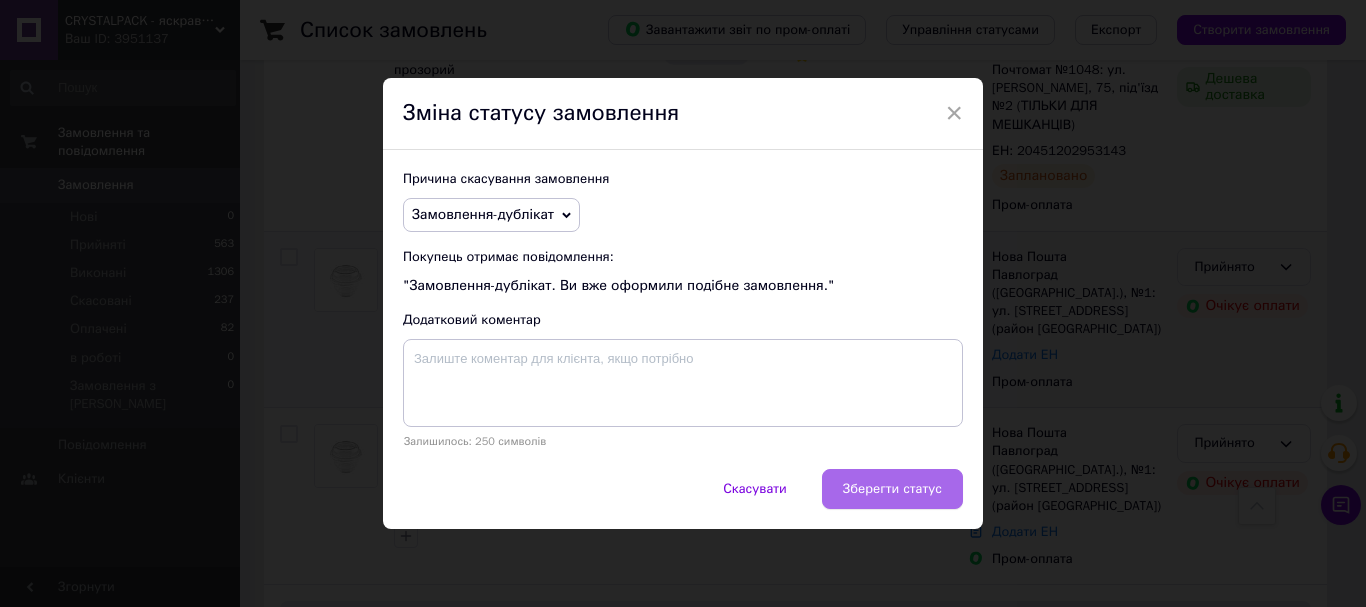 click on "Зберегти статус" at bounding box center (892, 489) 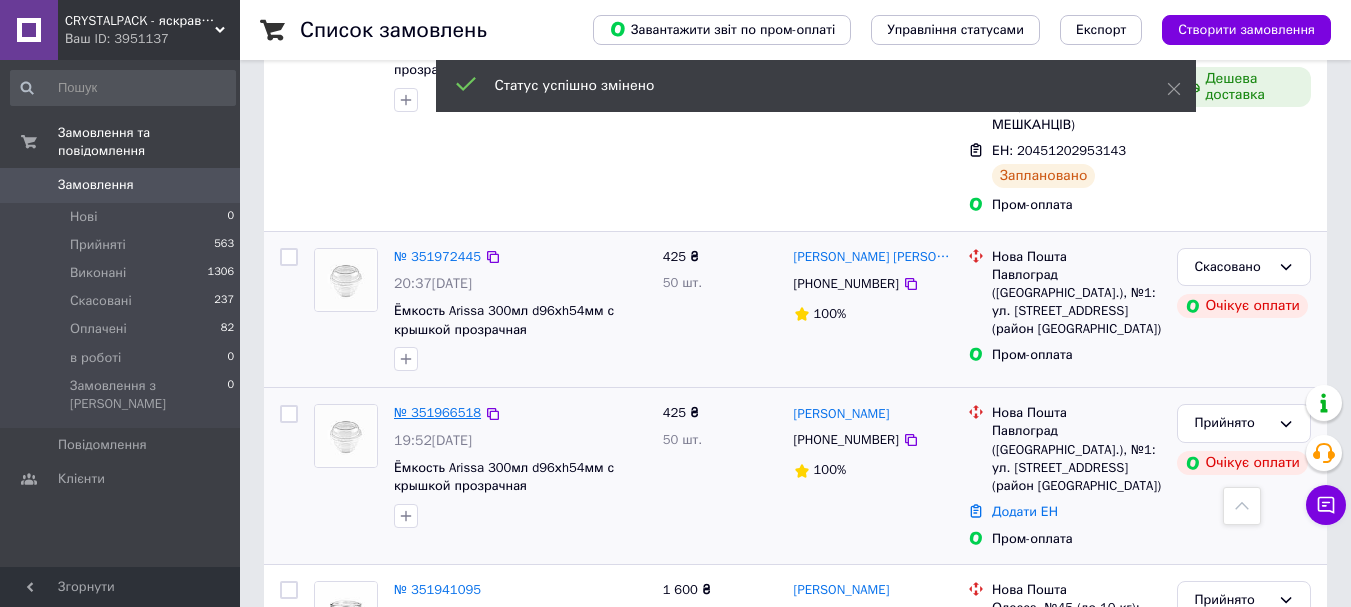 click on "№ 351966518 19:52, 09.07.2025 Ёмкость Arissa 300мл d96хh54мм с крышкой прозрачная" at bounding box center (520, 466) 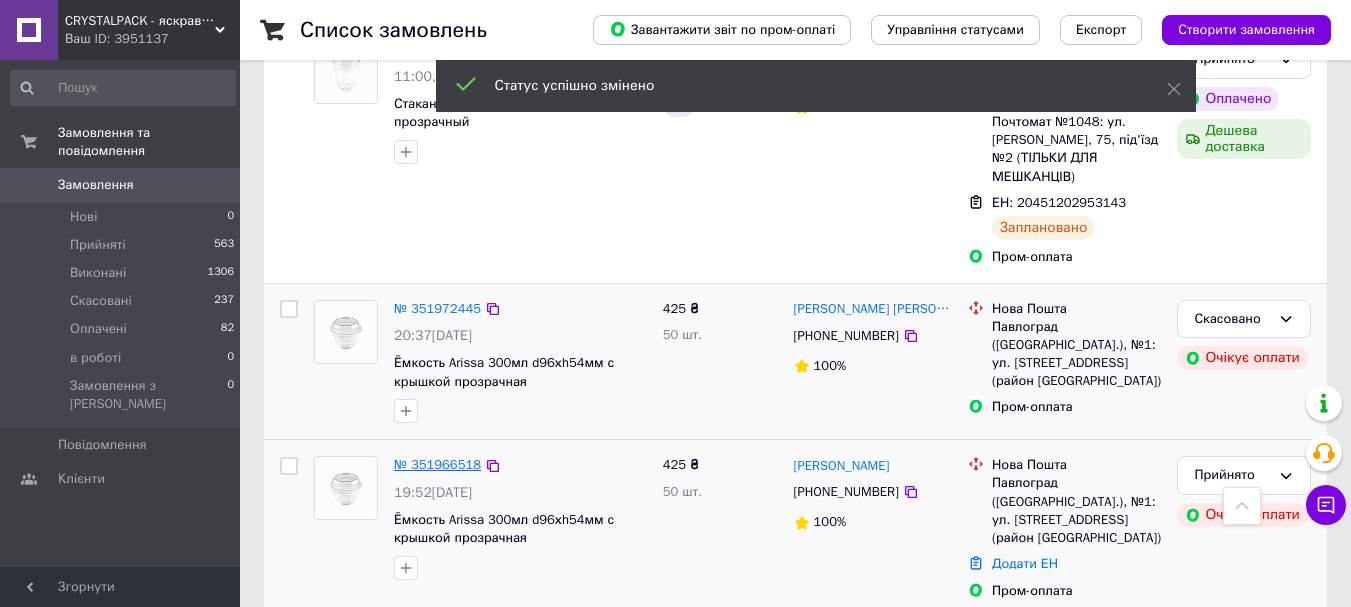 scroll, scrollTop: 500, scrollLeft: 0, axis: vertical 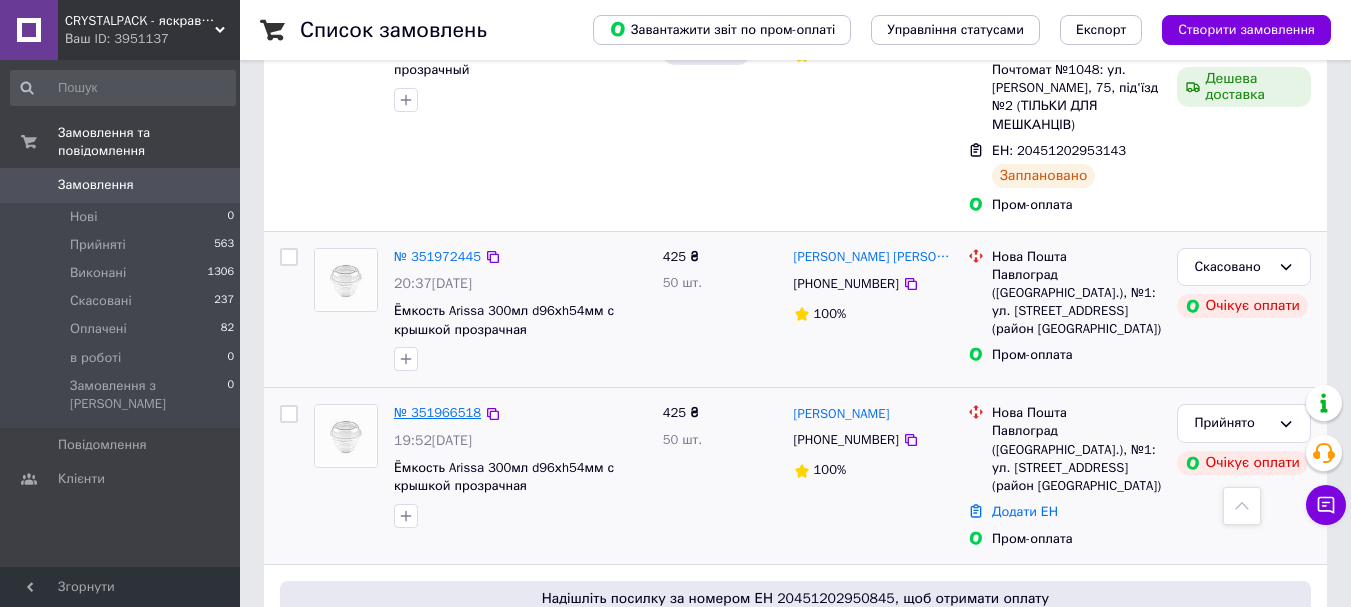 click on "№ 351966518" at bounding box center (437, 412) 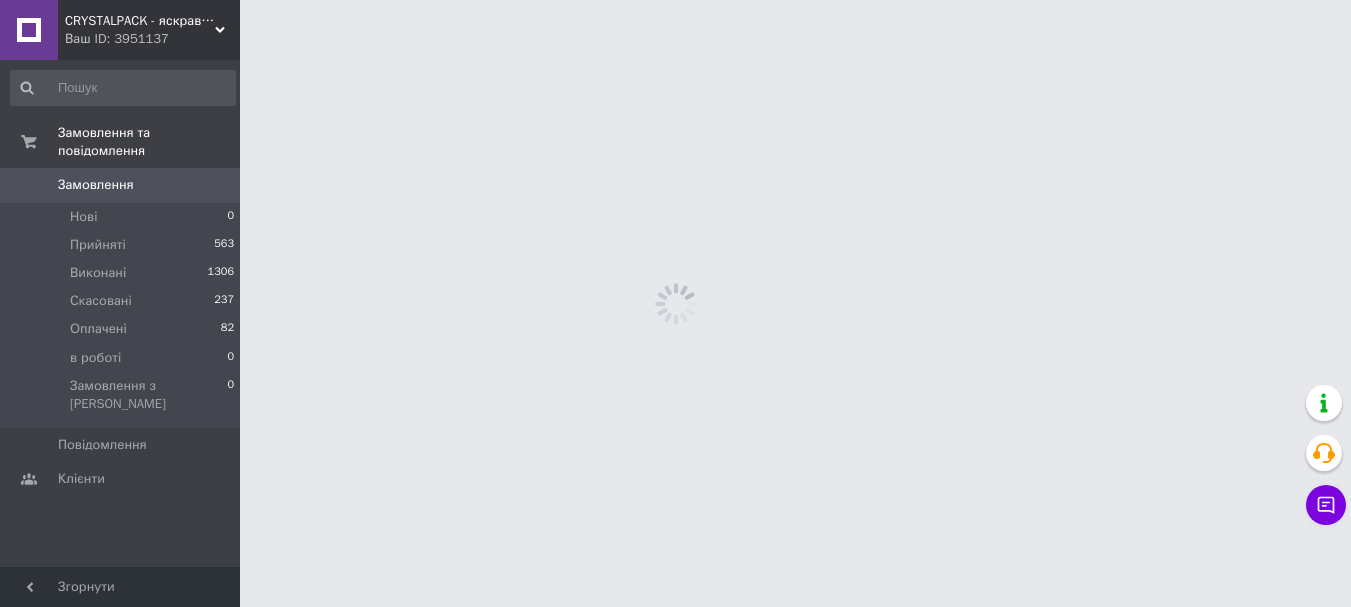 scroll, scrollTop: 0, scrollLeft: 0, axis: both 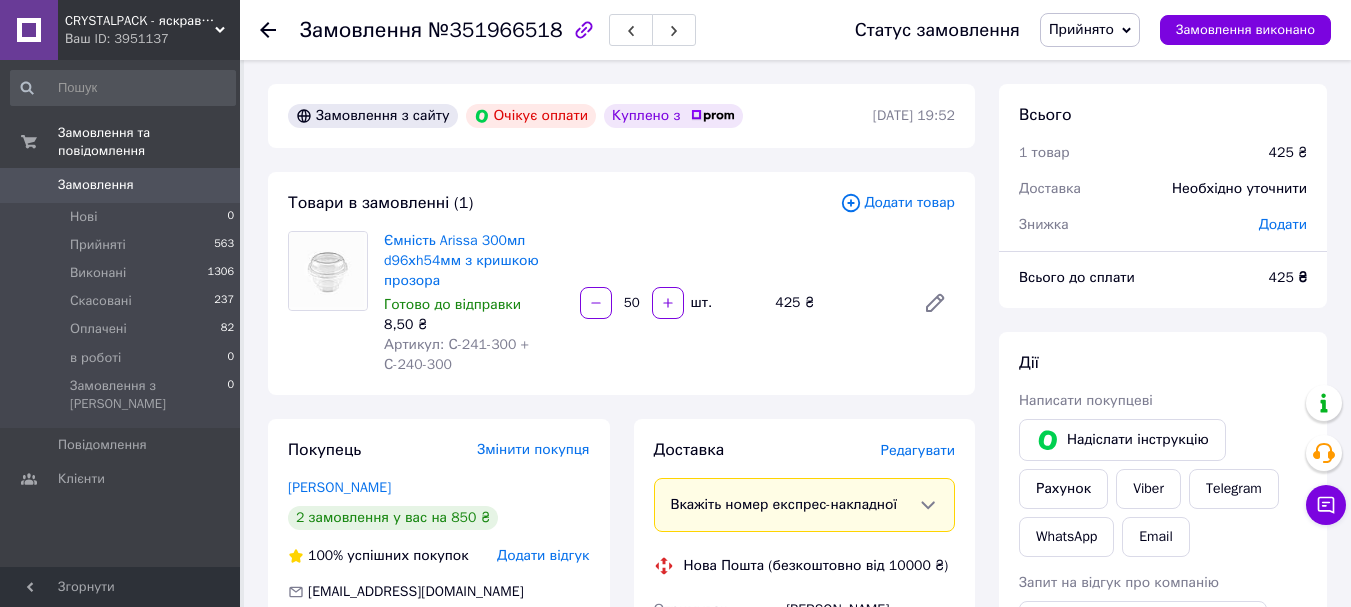 drag, startPoint x: 640, startPoint y: 304, endPoint x: 619, endPoint y: 312, distance: 22.472204 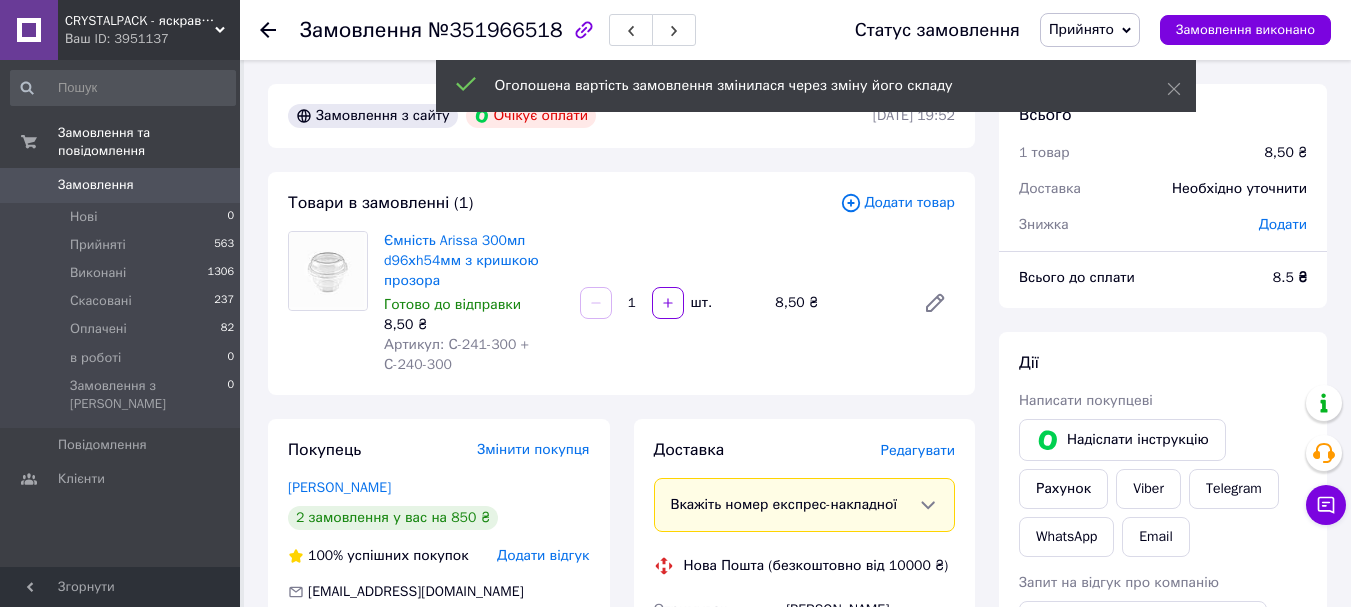 click on "1" at bounding box center [632, 303] 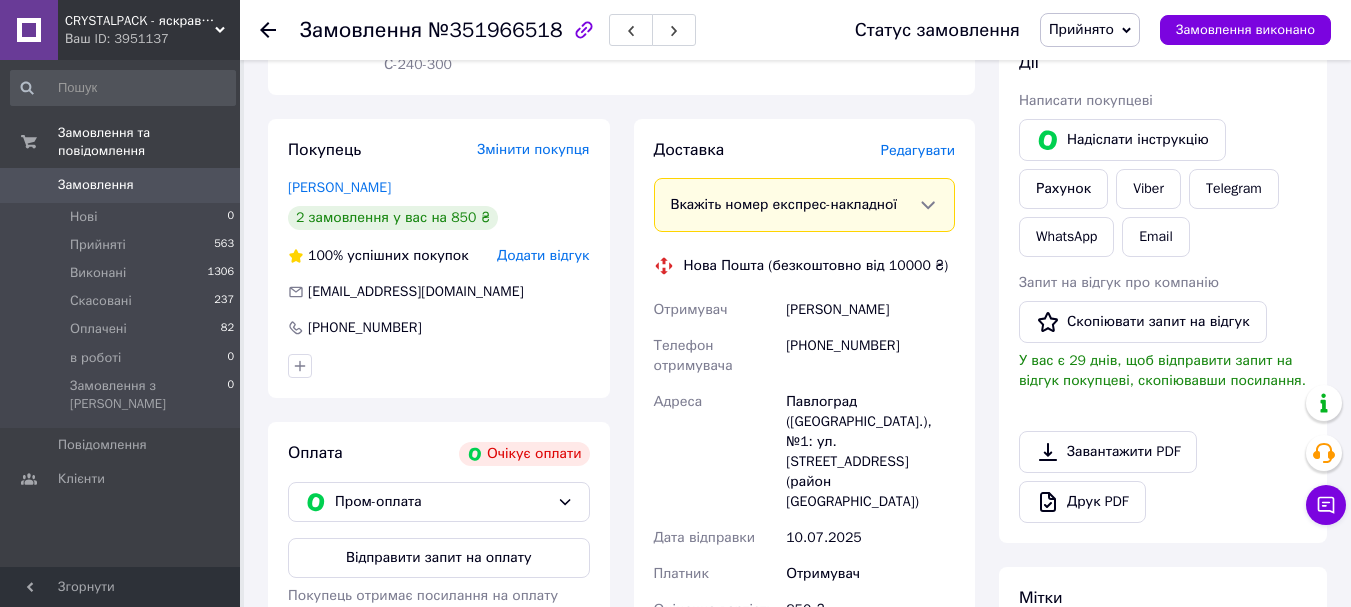 scroll, scrollTop: 0, scrollLeft: 0, axis: both 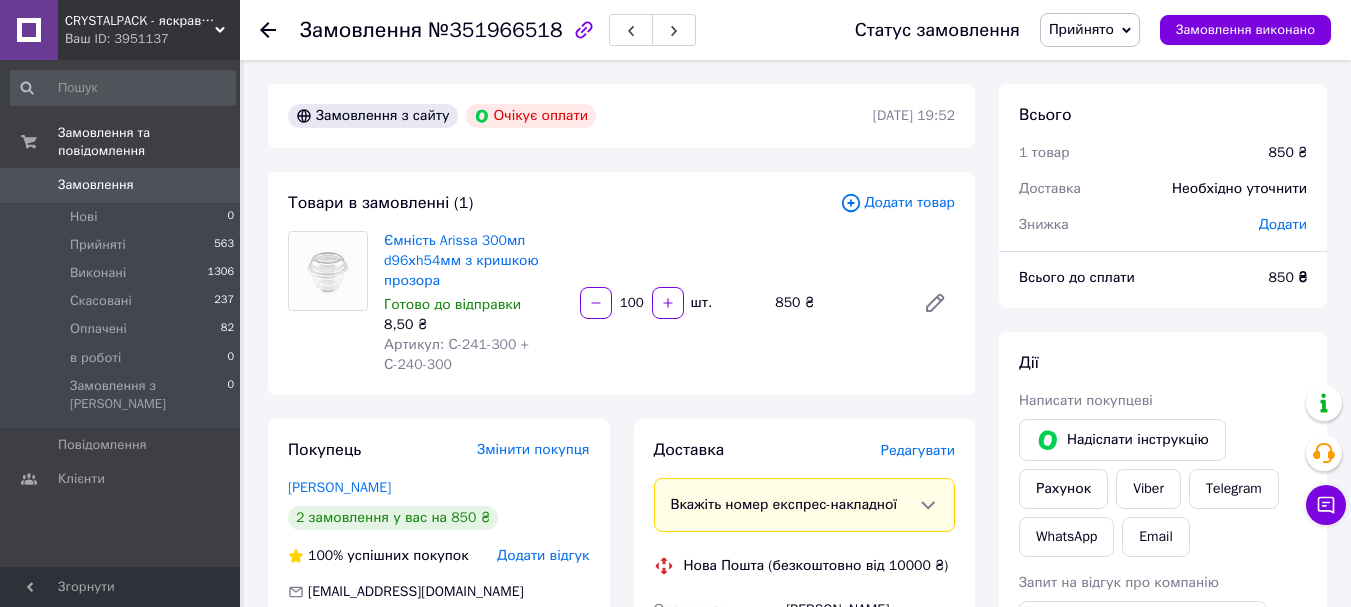 type on "100" 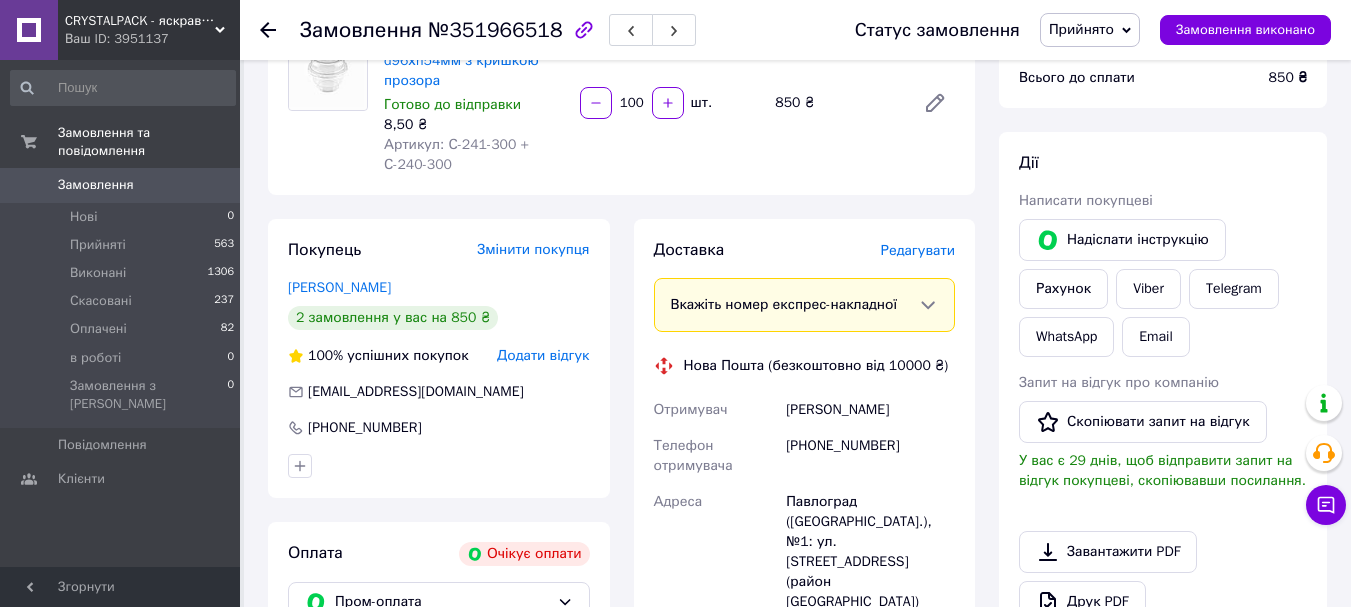 scroll, scrollTop: 0, scrollLeft: 0, axis: both 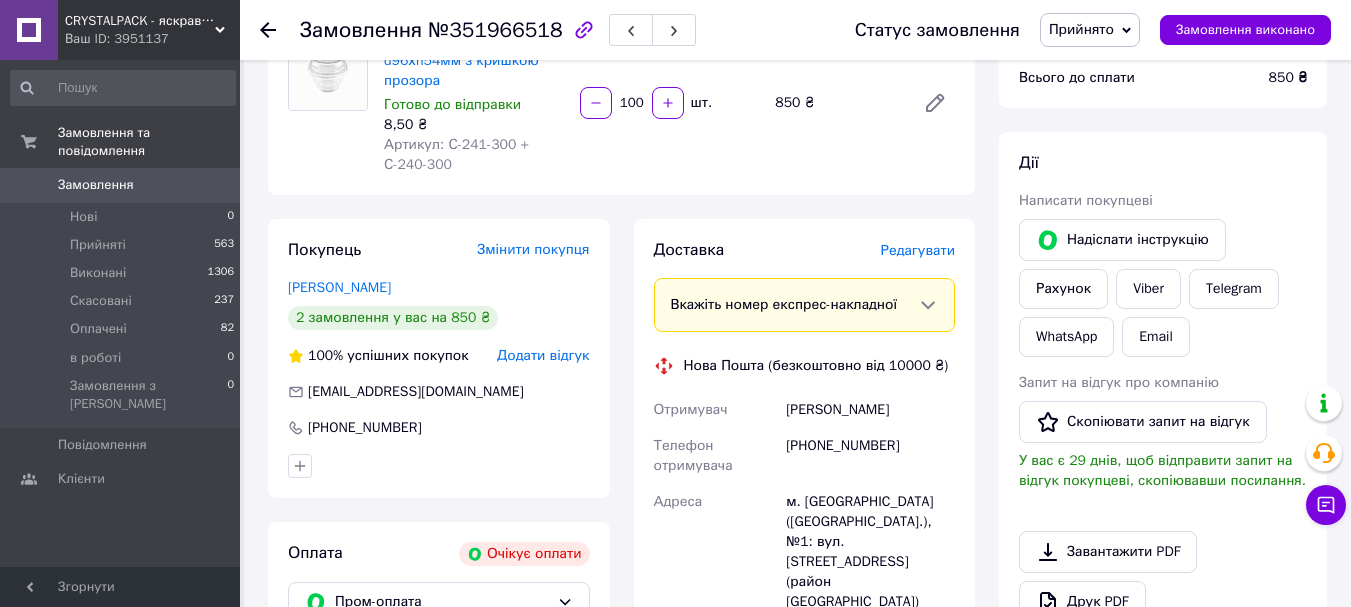 drag, startPoint x: 1128, startPoint y: 553, endPoint x: 1110, endPoint y: 444, distance: 110.47624 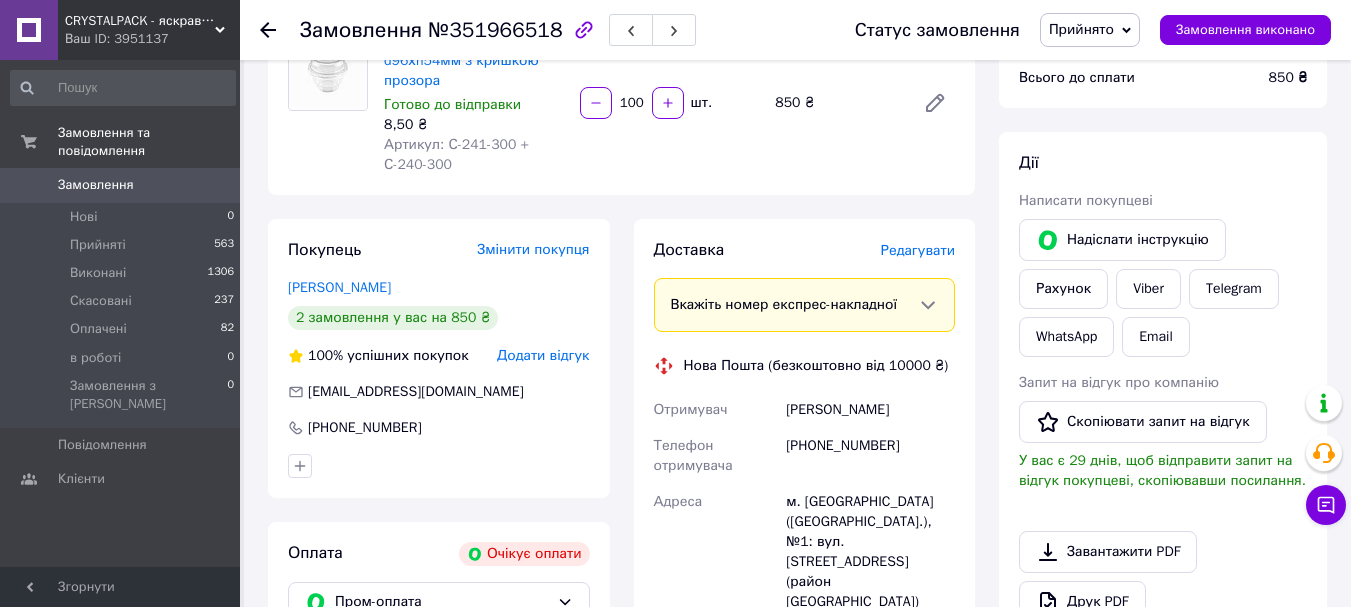 scroll, scrollTop: 0, scrollLeft: 0, axis: both 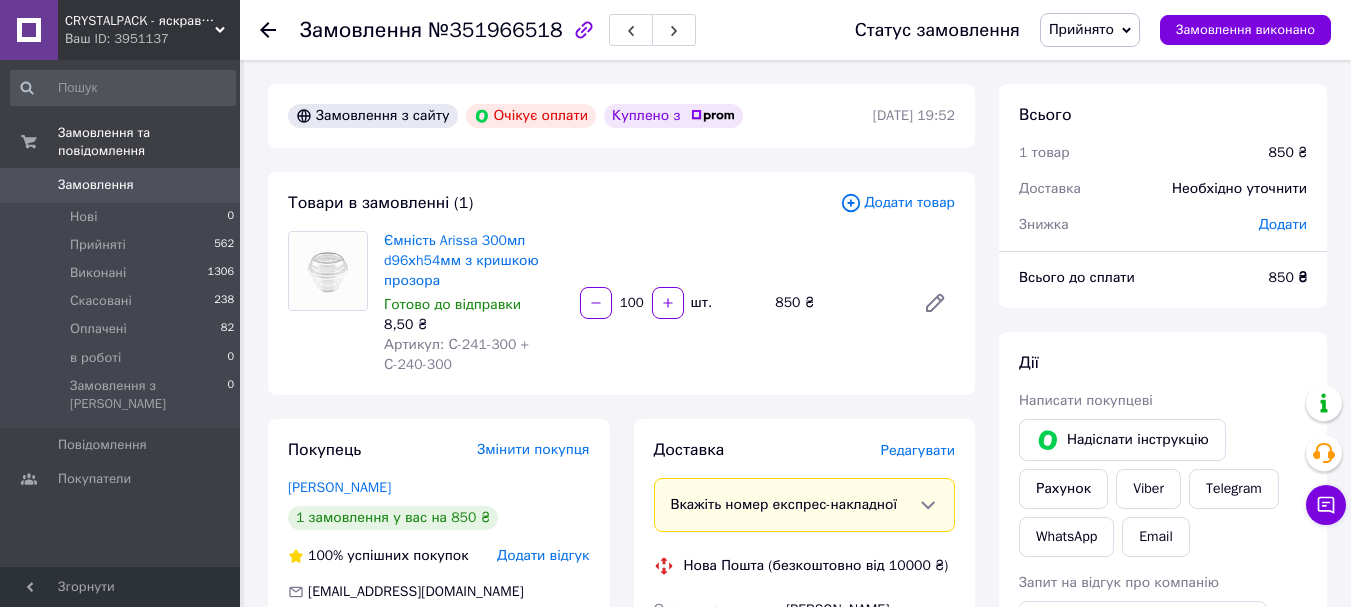 click on "Замовлення №351966518 Статус замовлення Прийнято Виконано Скасовано Оплачено в роботі Замовлення виконано" at bounding box center [795, 30] 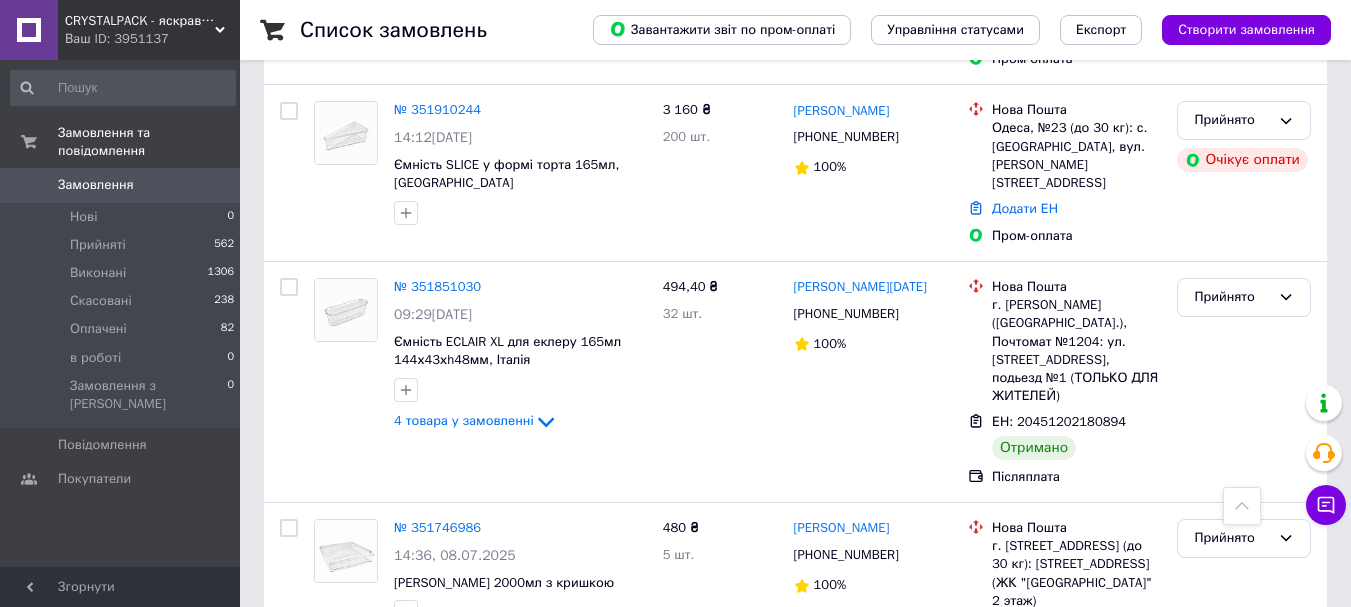 scroll, scrollTop: 1000, scrollLeft: 0, axis: vertical 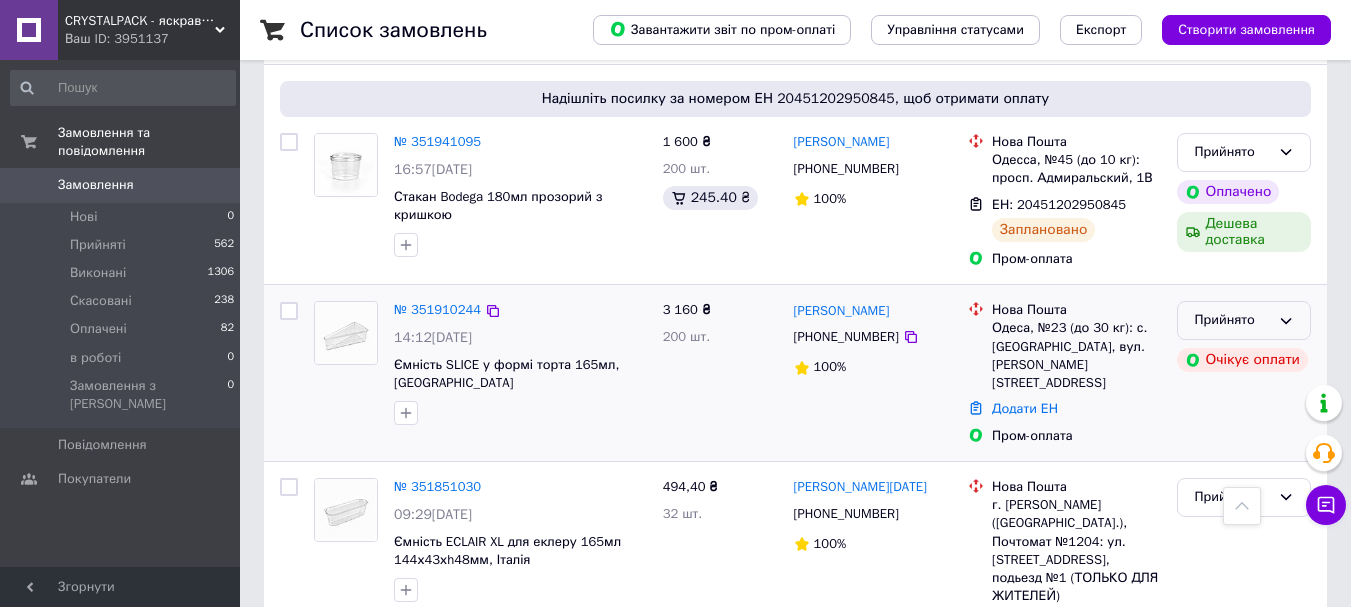 click on "Прийнято" at bounding box center (1232, 320) 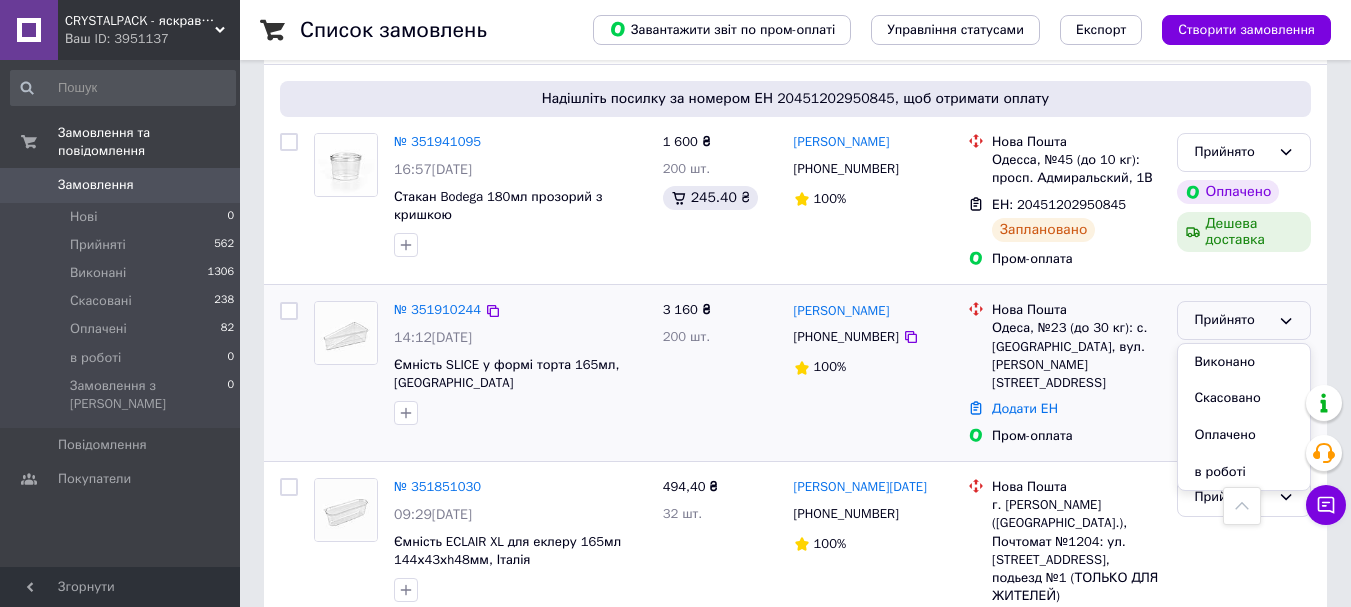 drag, startPoint x: 1224, startPoint y: 385, endPoint x: 1096, endPoint y: 390, distance: 128.09763 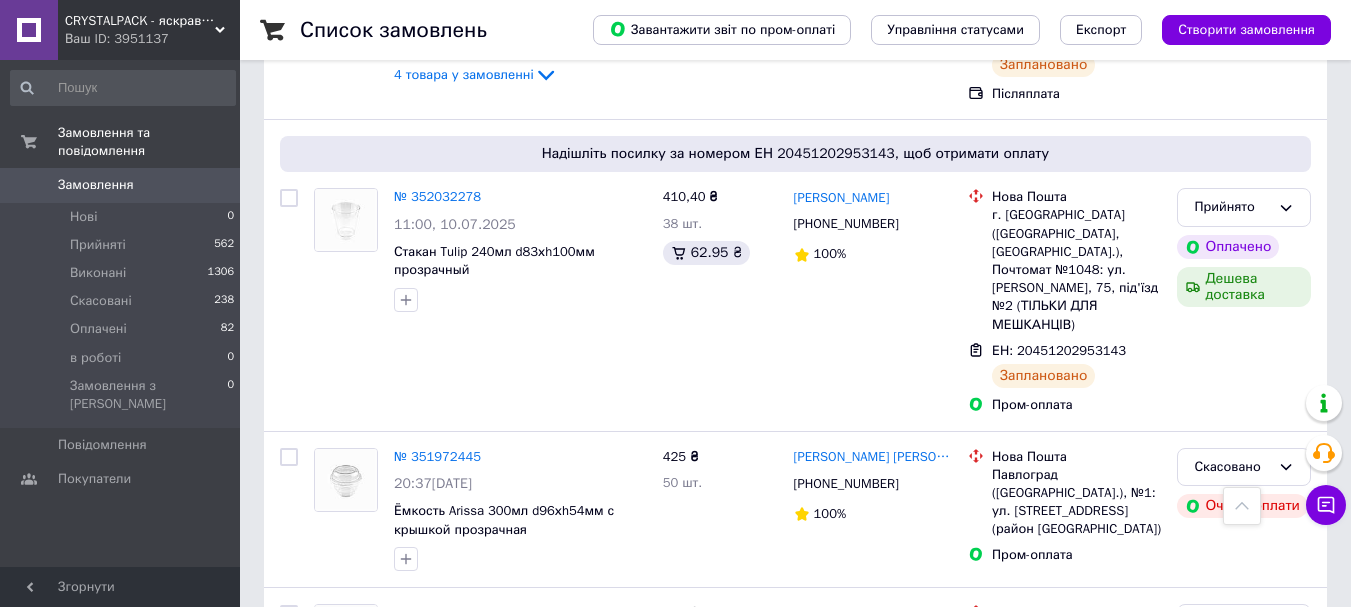 scroll, scrollTop: 0, scrollLeft: 0, axis: both 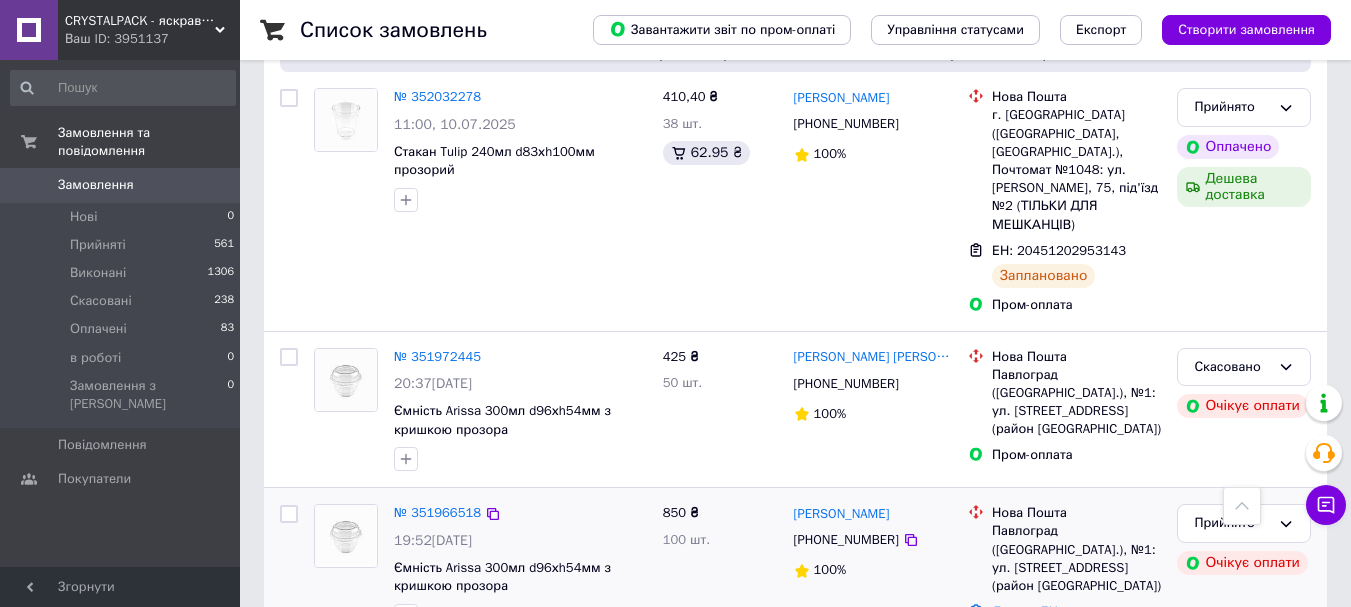 click on "100%" at bounding box center (873, 570) 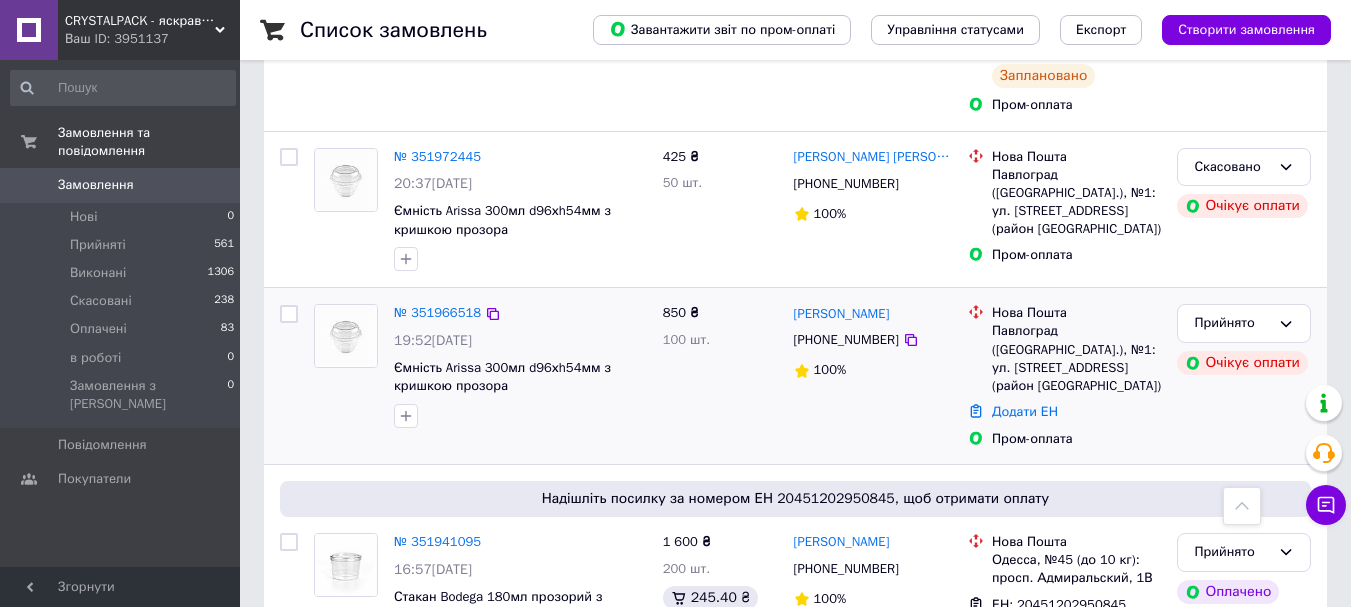scroll, scrollTop: 0, scrollLeft: 0, axis: both 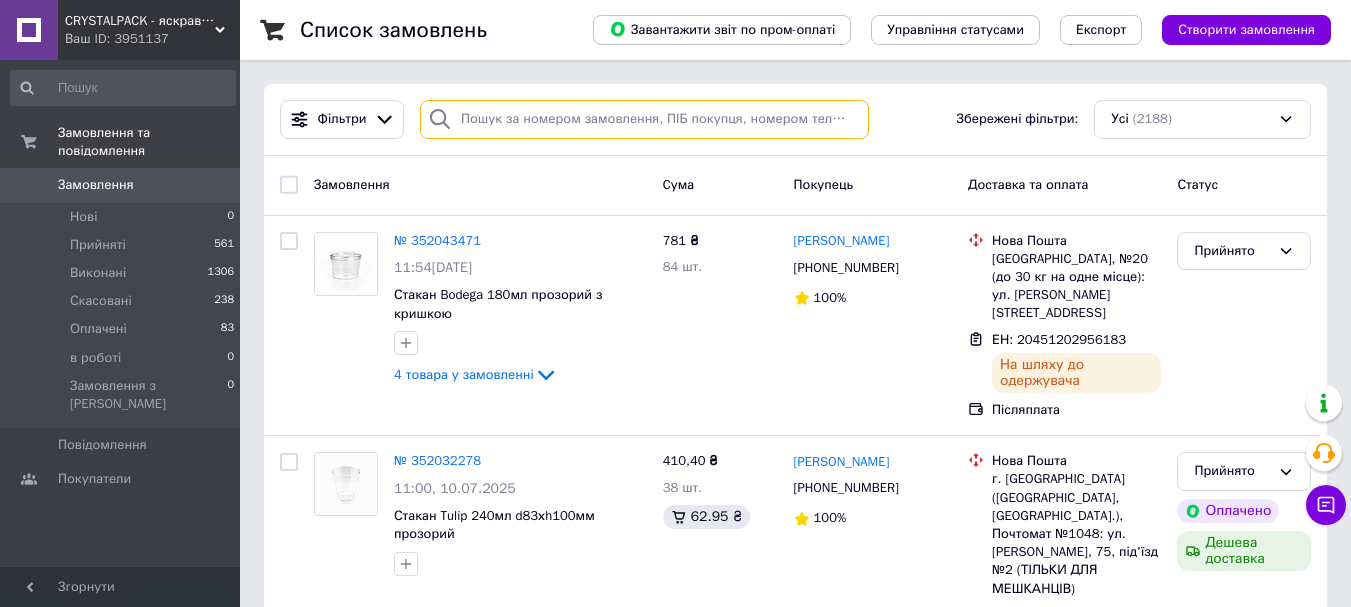 click at bounding box center (644, 119) 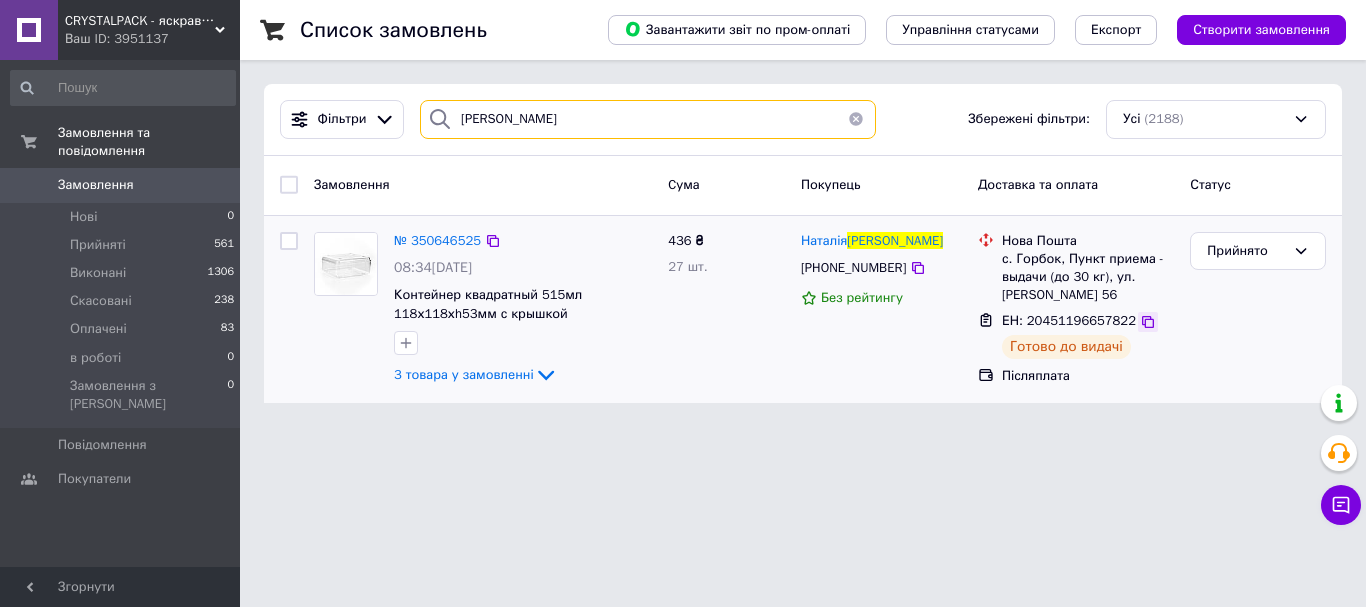 type on "[PERSON_NAME]" 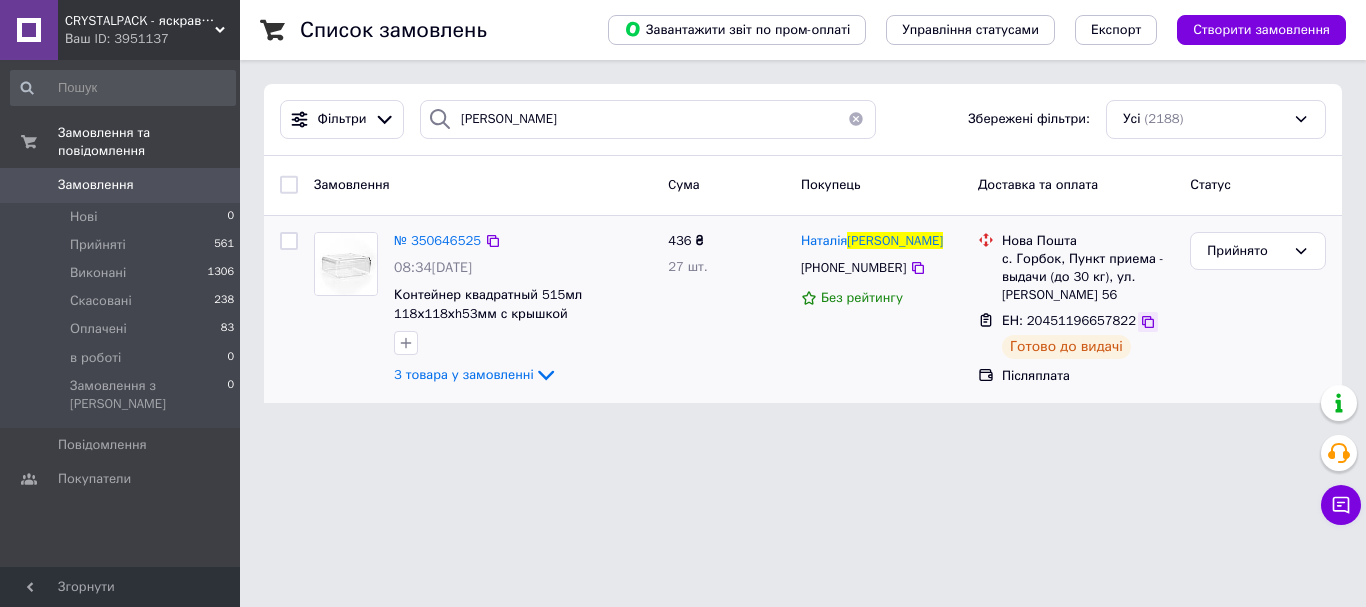 click 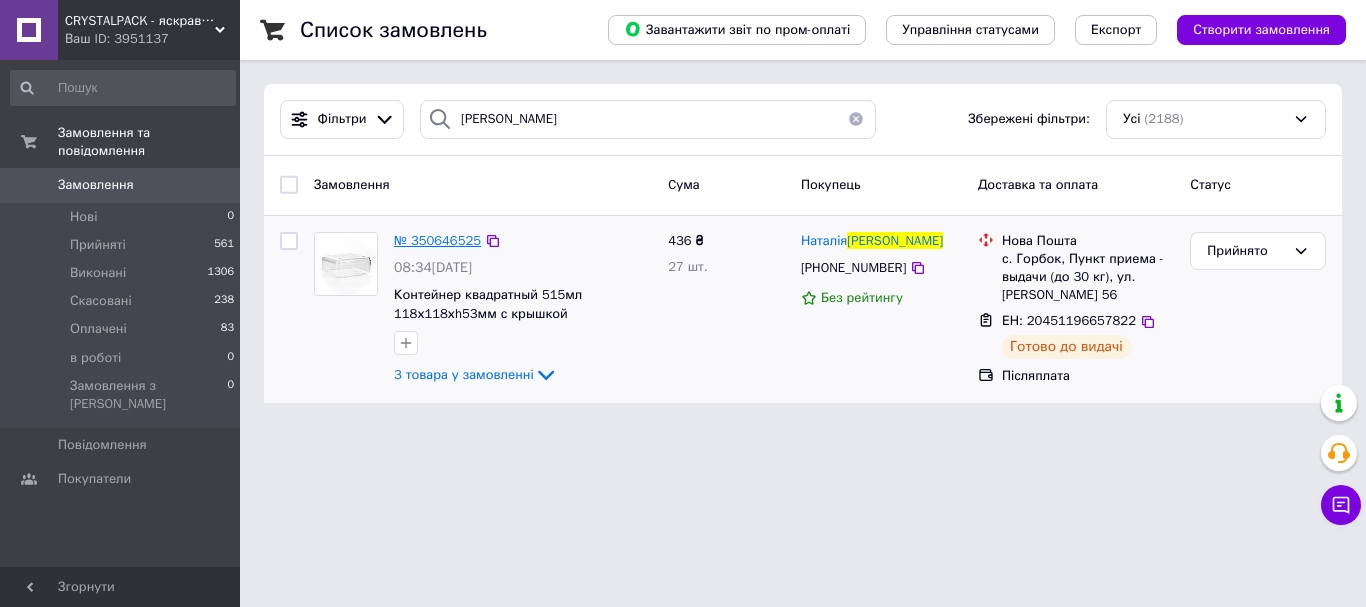 click on "№ 350646525" at bounding box center [437, 240] 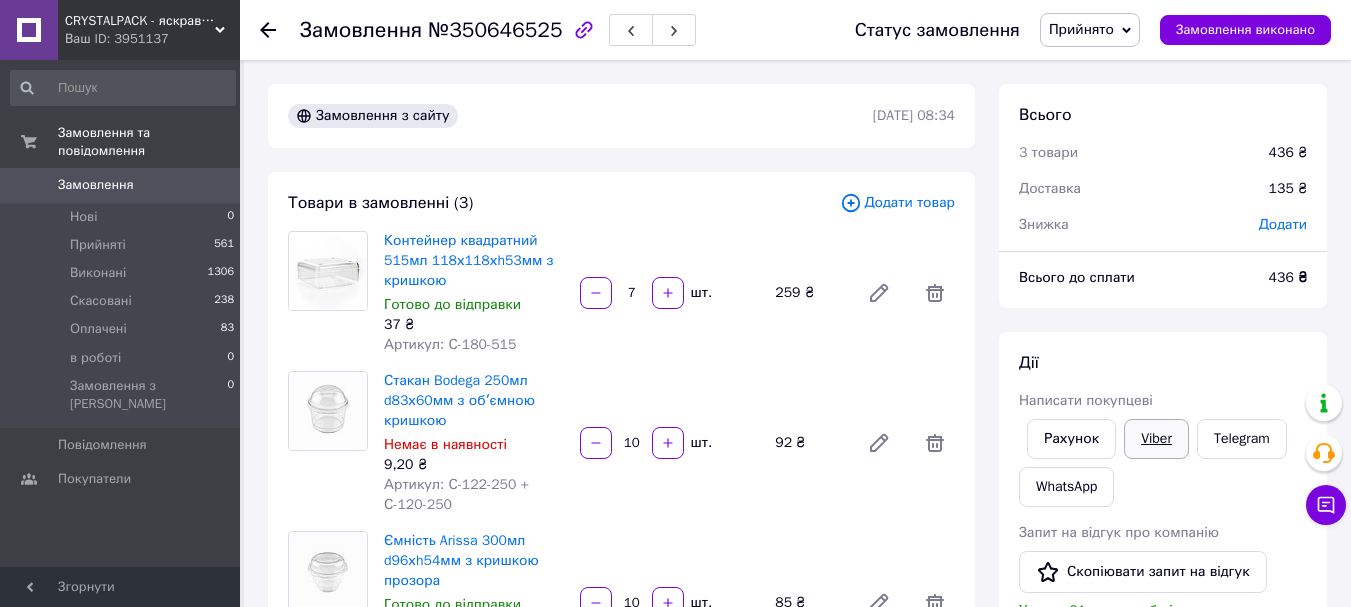 click on "Viber" at bounding box center (1156, 439) 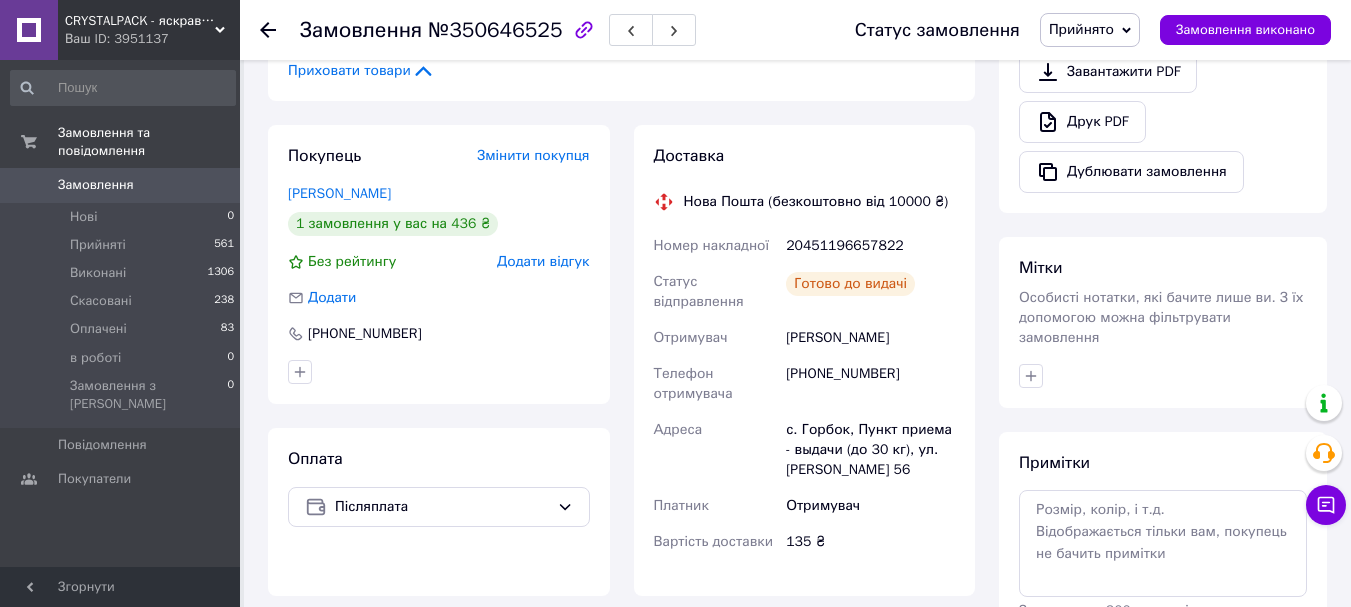 scroll, scrollTop: 230, scrollLeft: 0, axis: vertical 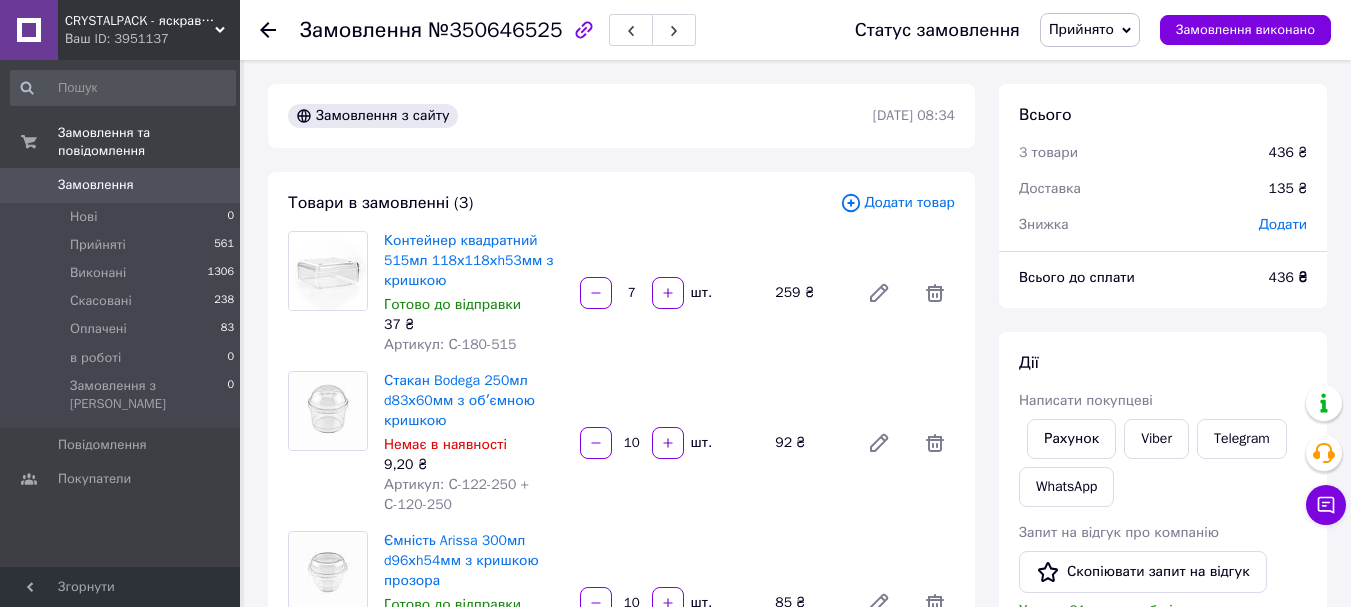 click at bounding box center [280, 30] 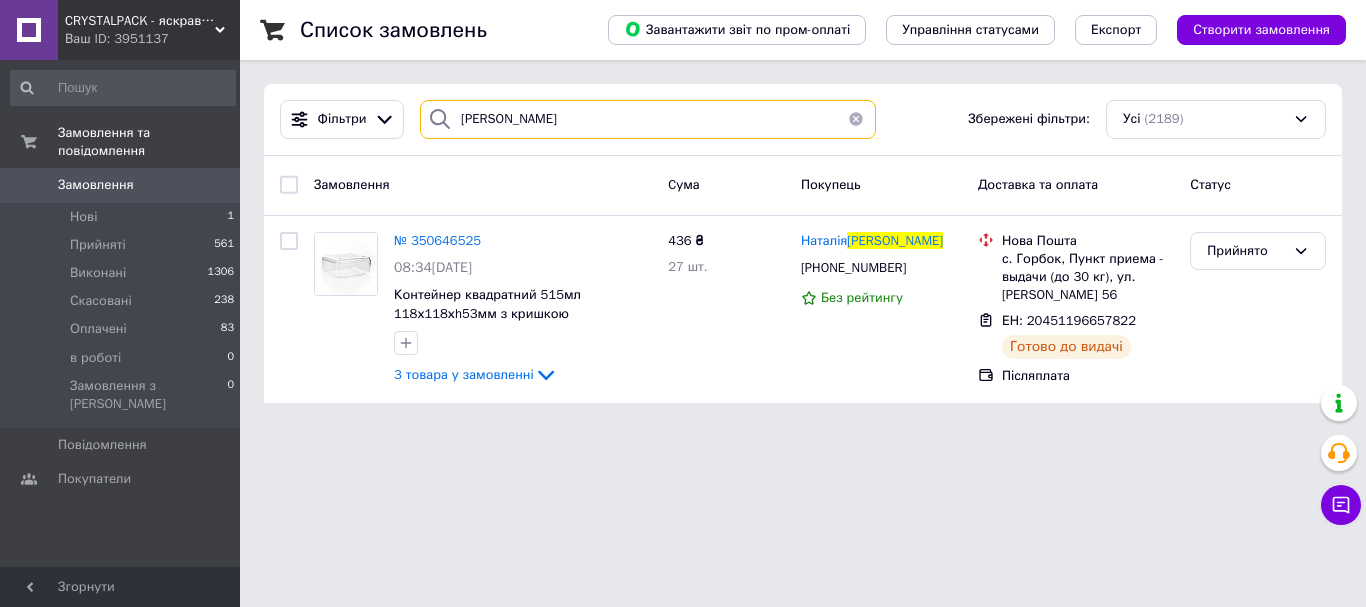 drag, startPoint x: 577, startPoint y: 119, endPoint x: 448, endPoint y: 109, distance: 129.38702 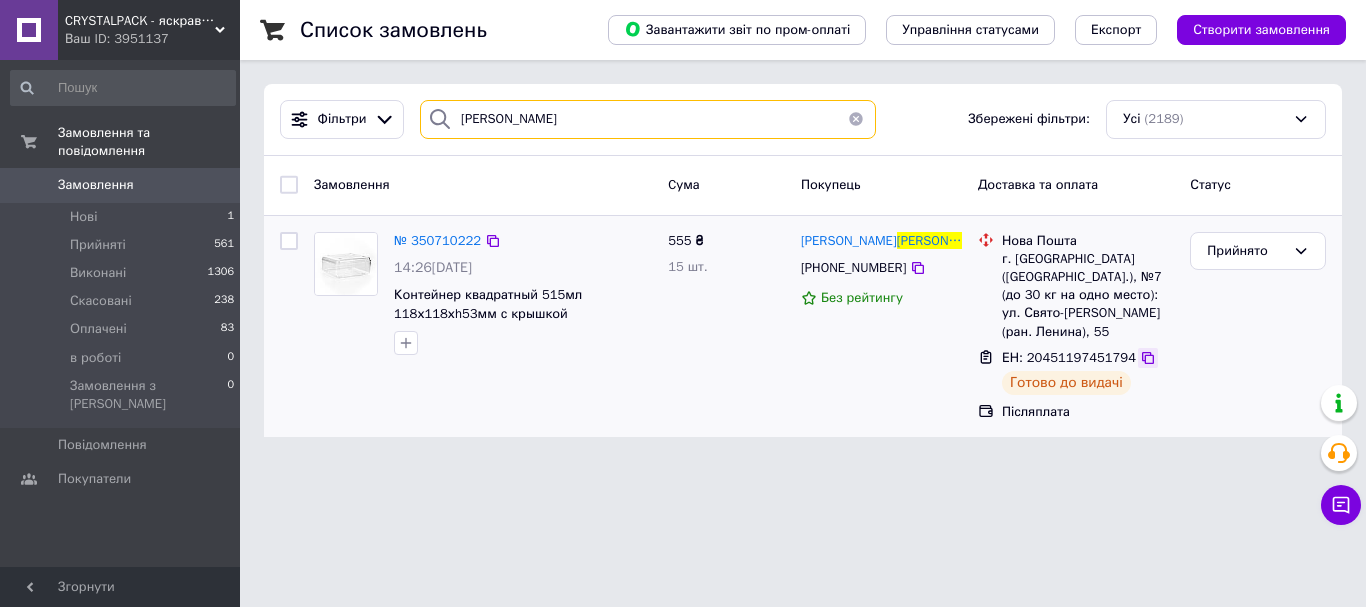 type on "[PERSON_NAME]" 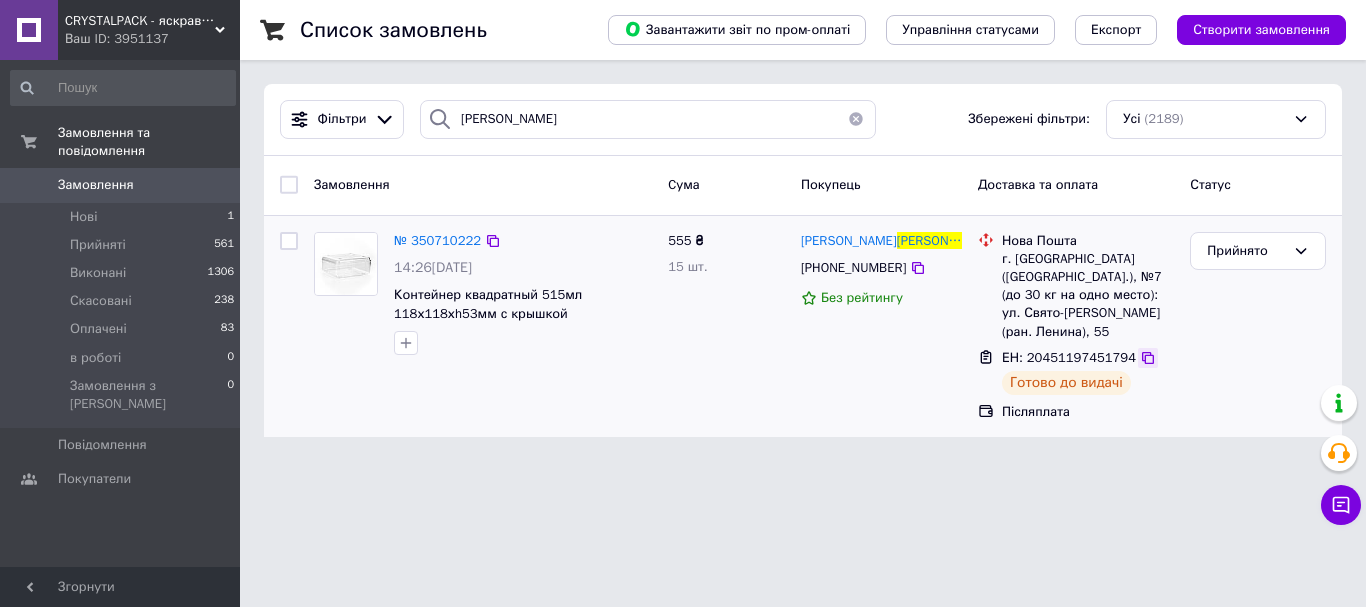 click 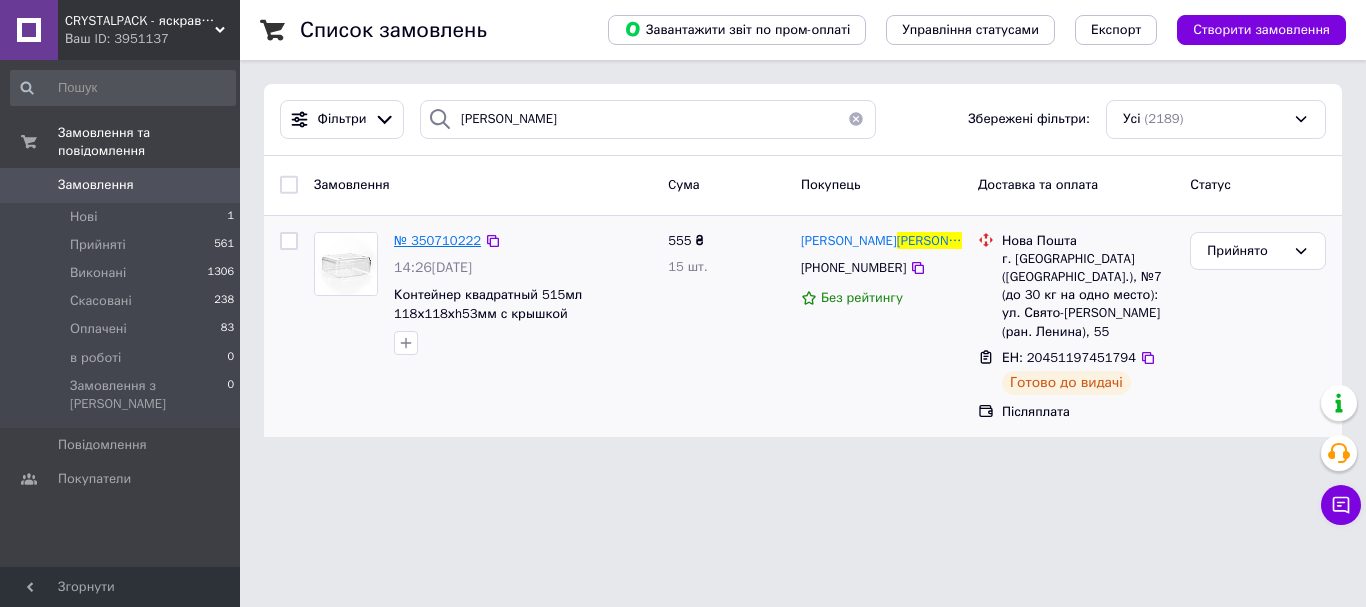 click on "№ 350710222" at bounding box center [437, 240] 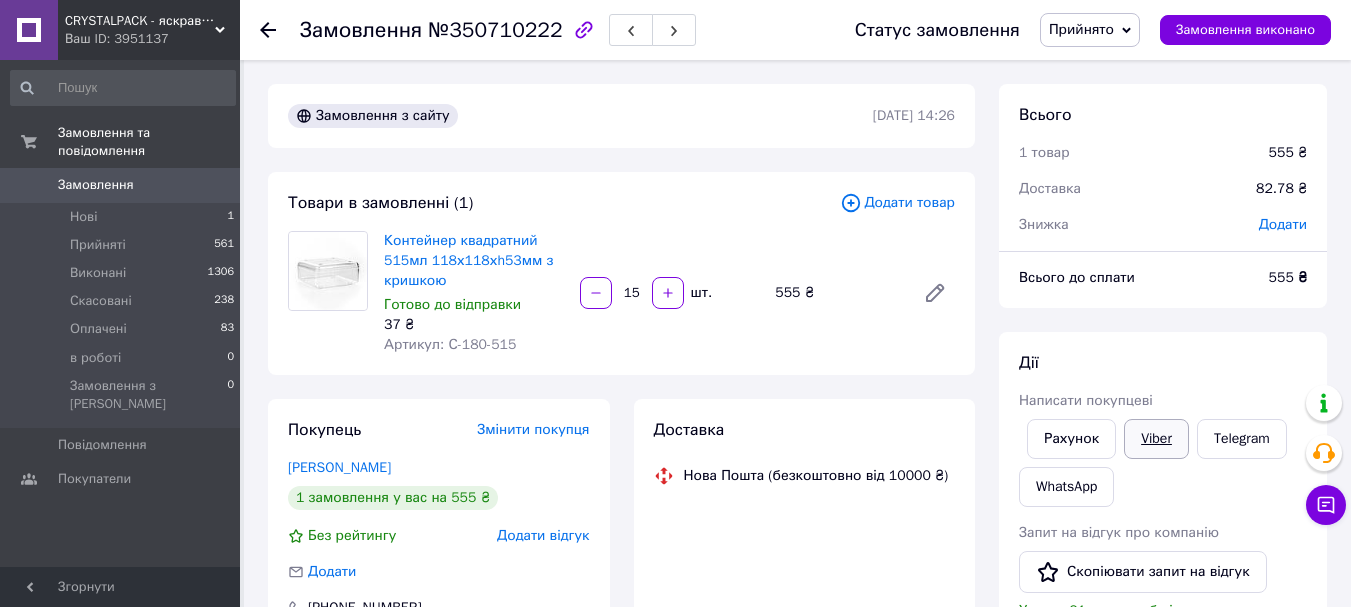 click on "Viber" at bounding box center (1156, 439) 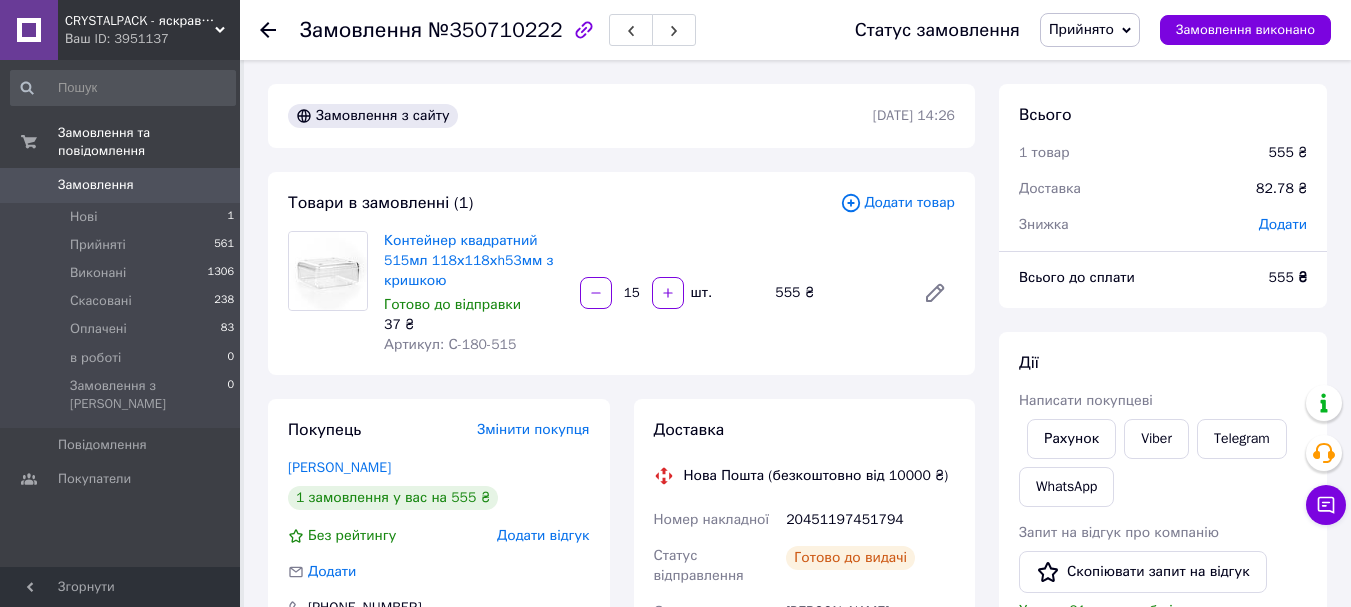 click 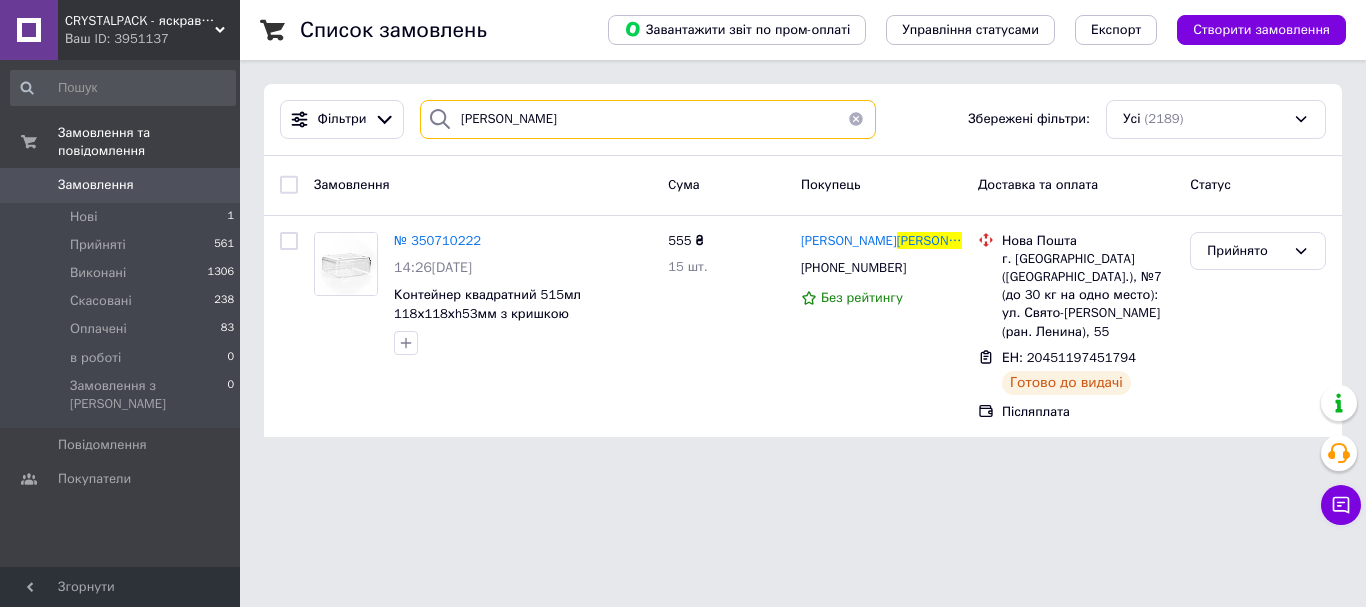 drag, startPoint x: 574, startPoint y: 125, endPoint x: 435, endPoint y: 127, distance: 139.01439 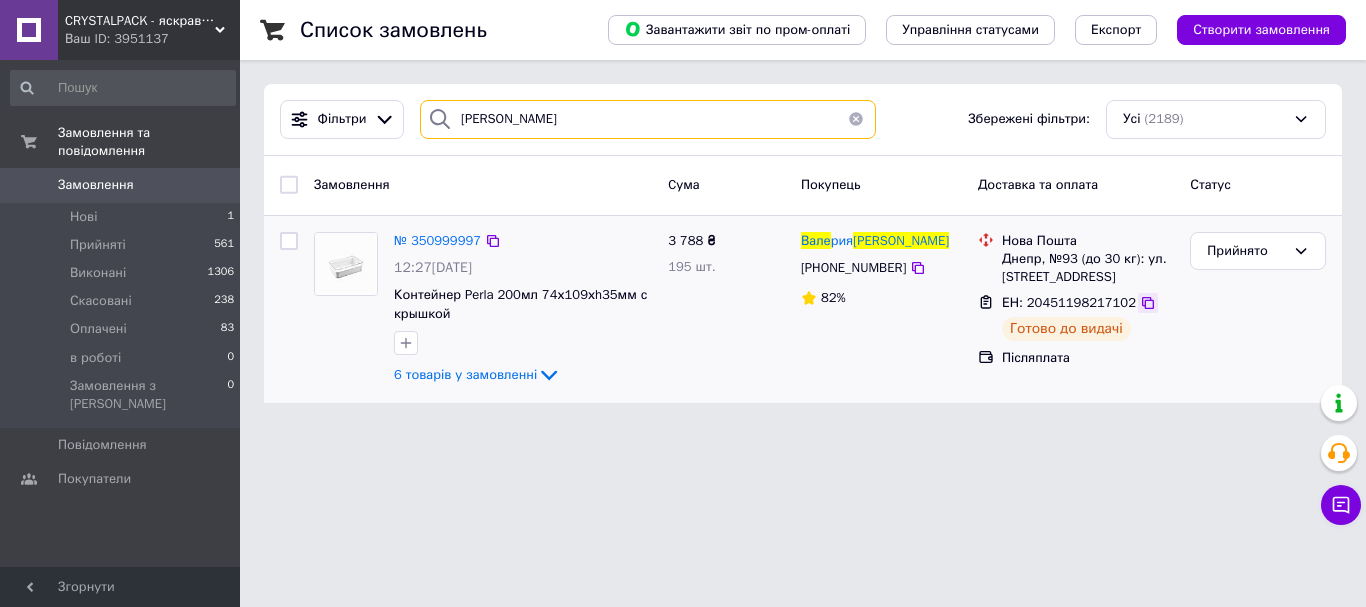 type on "[PERSON_NAME]" 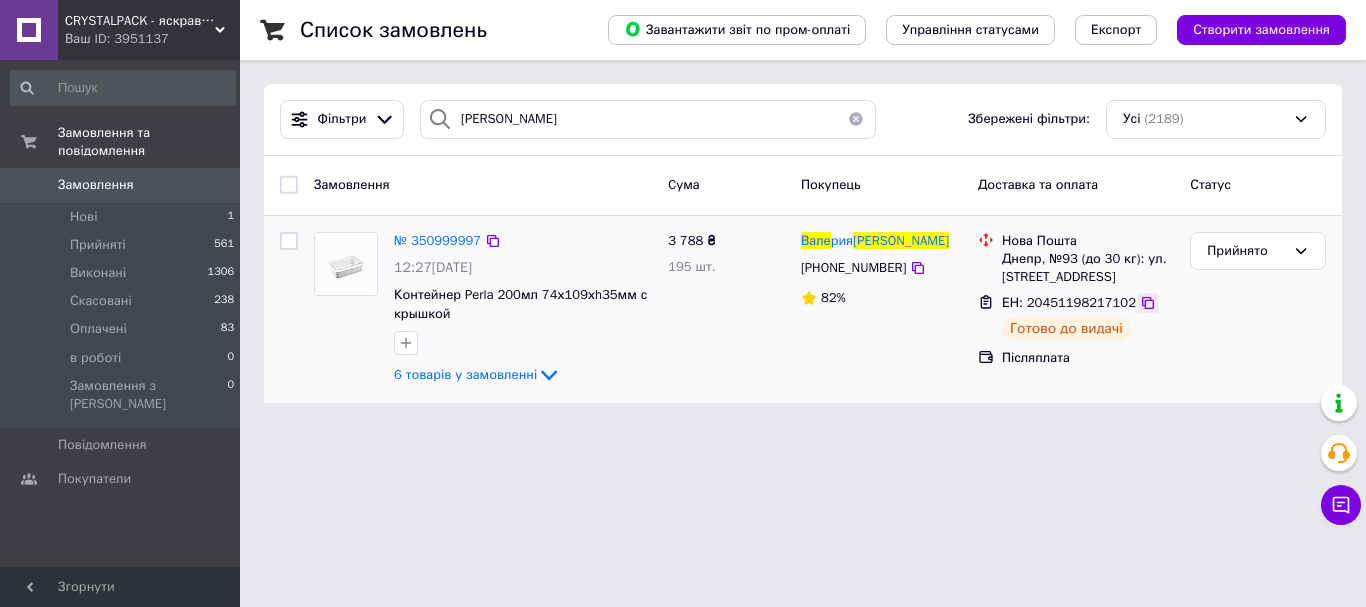 click 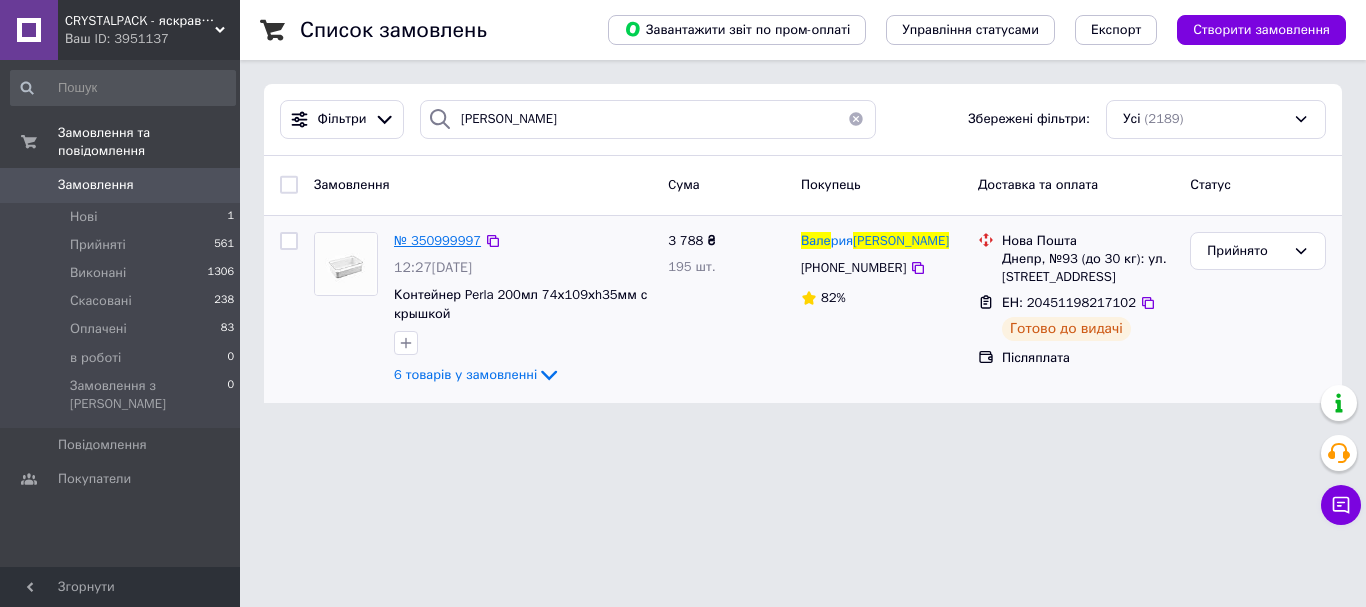 click on "№ 350999997" at bounding box center (437, 240) 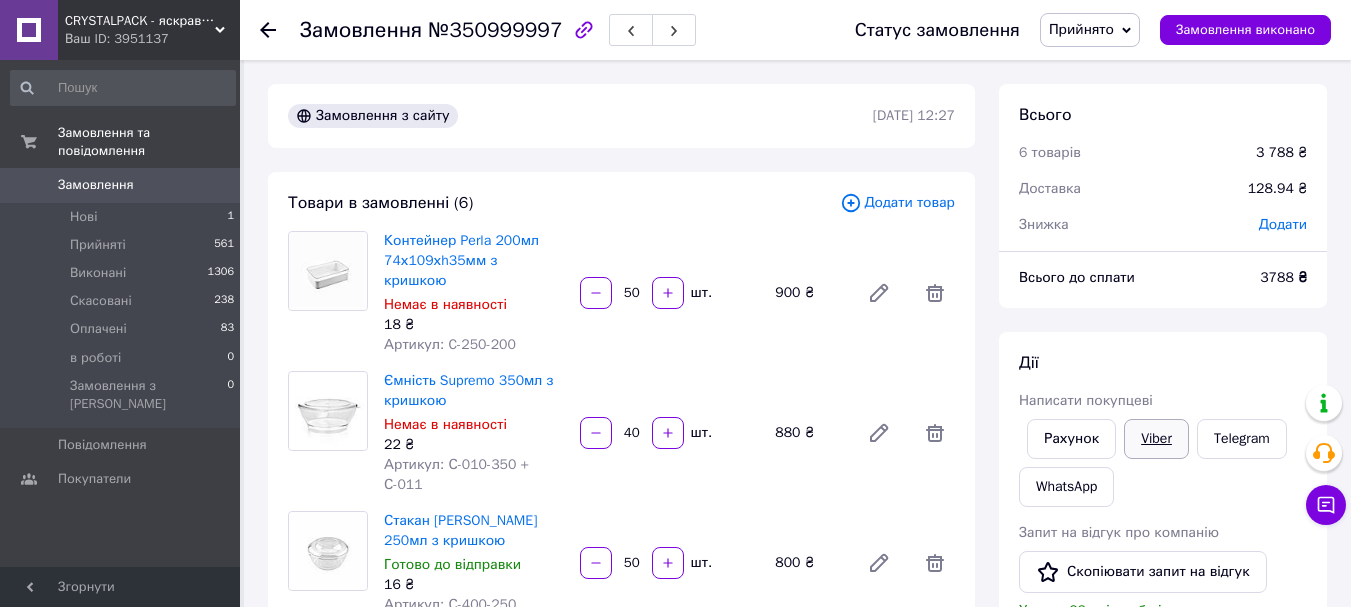 click on "Viber" at bounding box center [1156, 439] 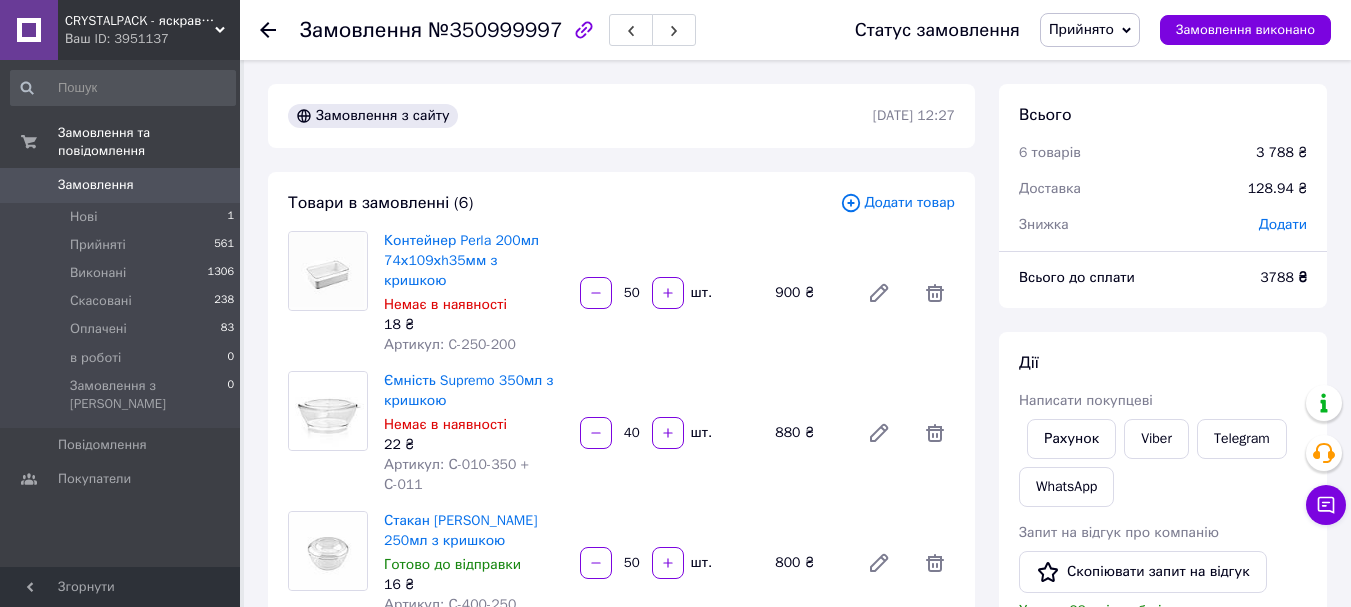 click 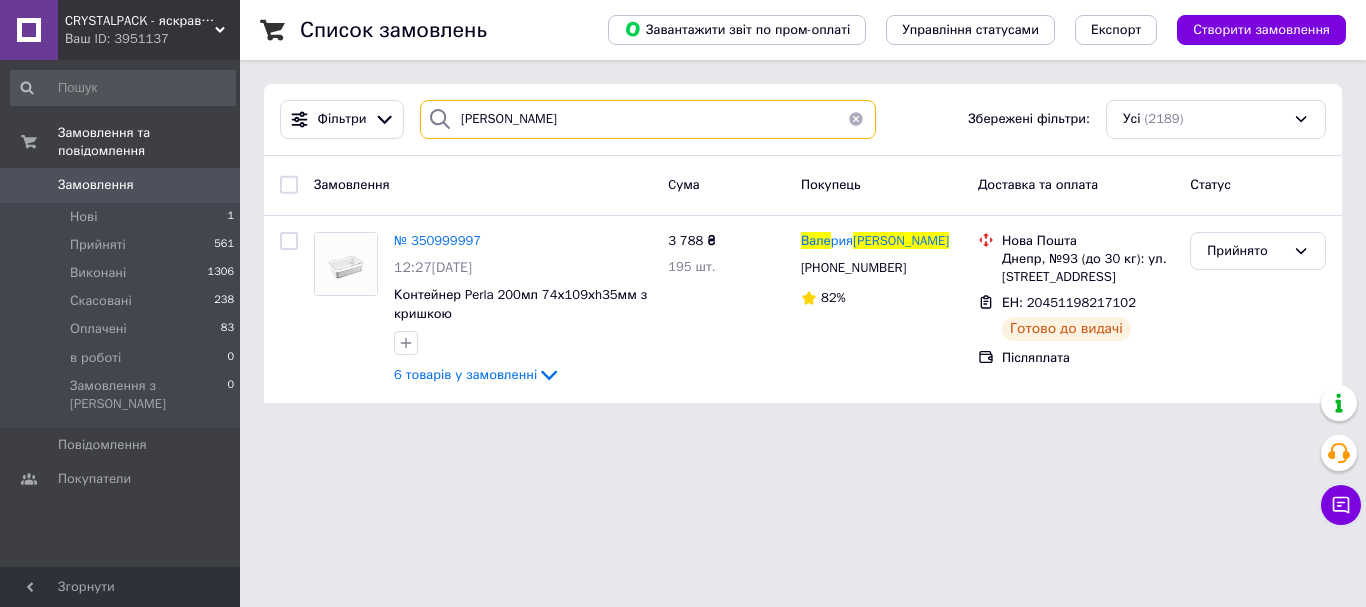 drag, startPoint x: 603, startPoint y: 119, endPoint x: 406, endPoint y: 121, distance: 197.01015 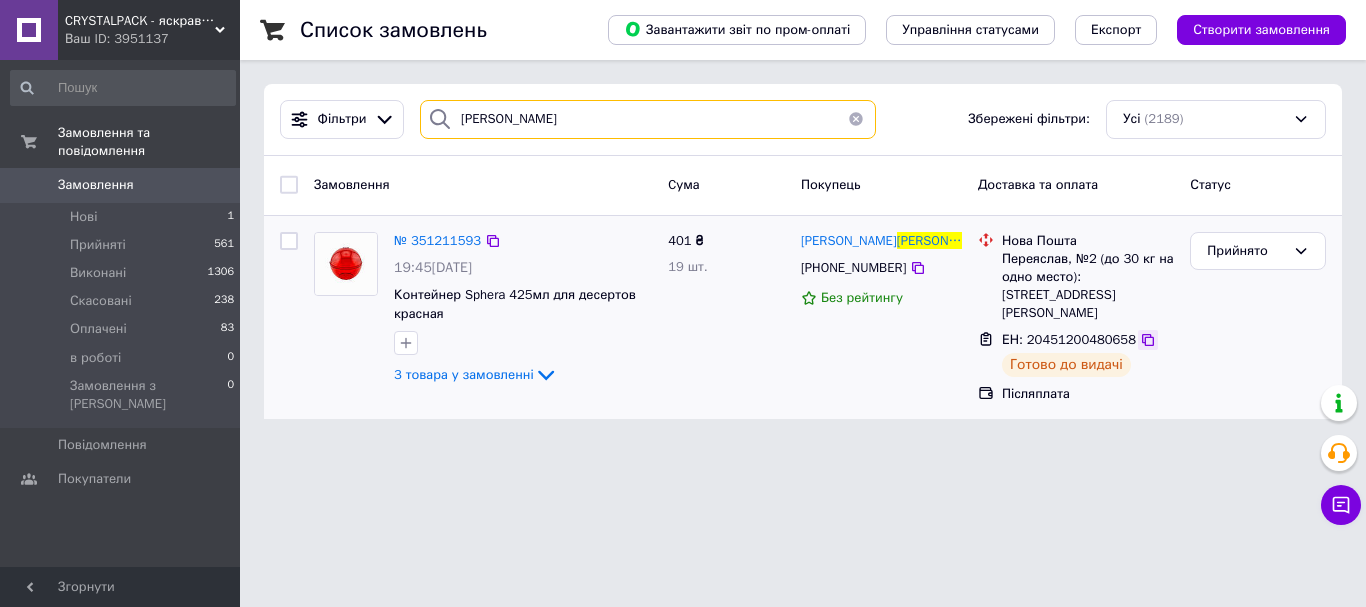 type on "[PERSON_NAME]" 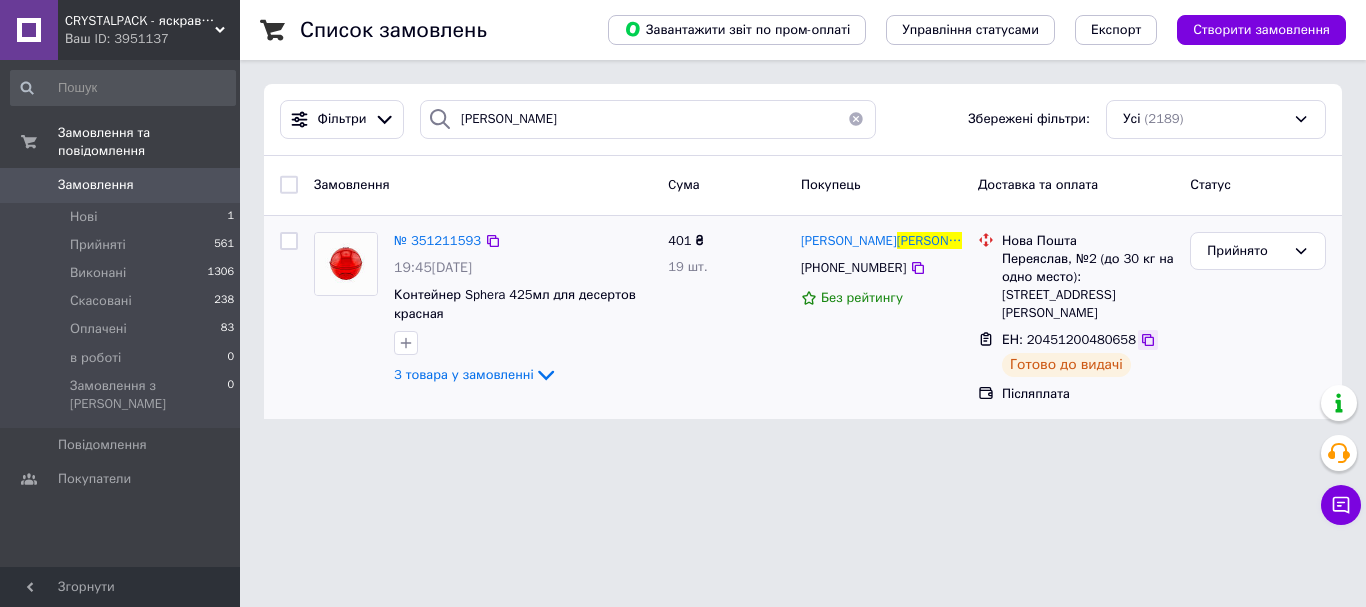 click 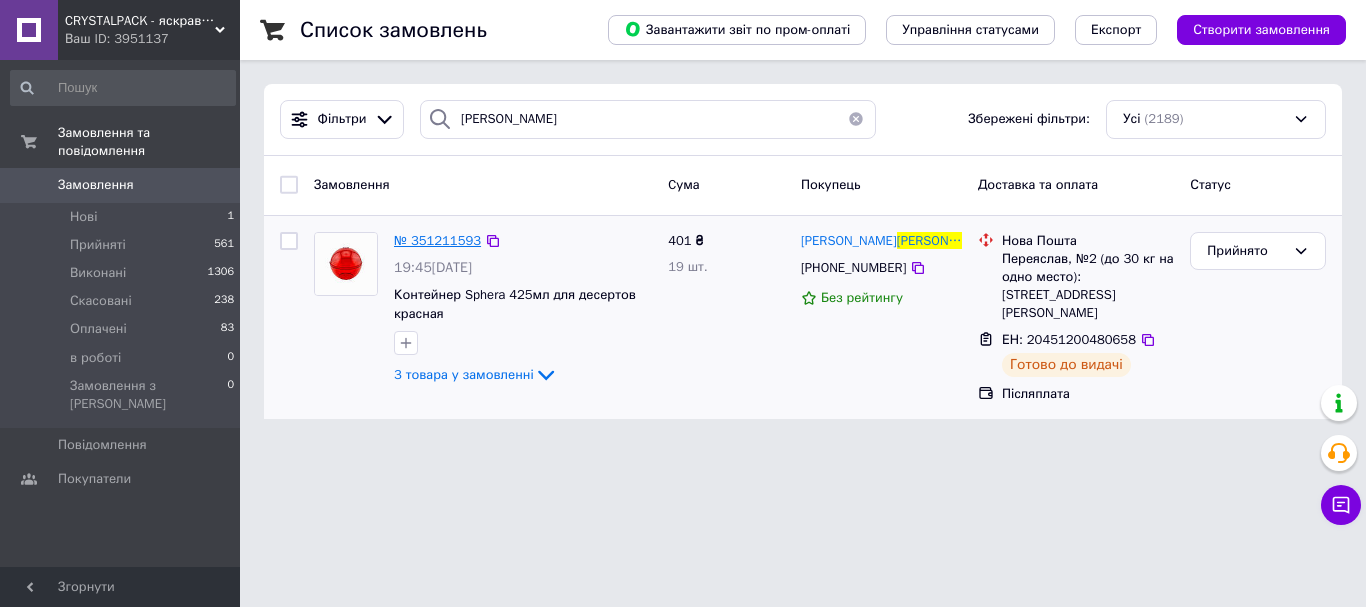 click on "№ 351211593" at bounding box center [437, 240] 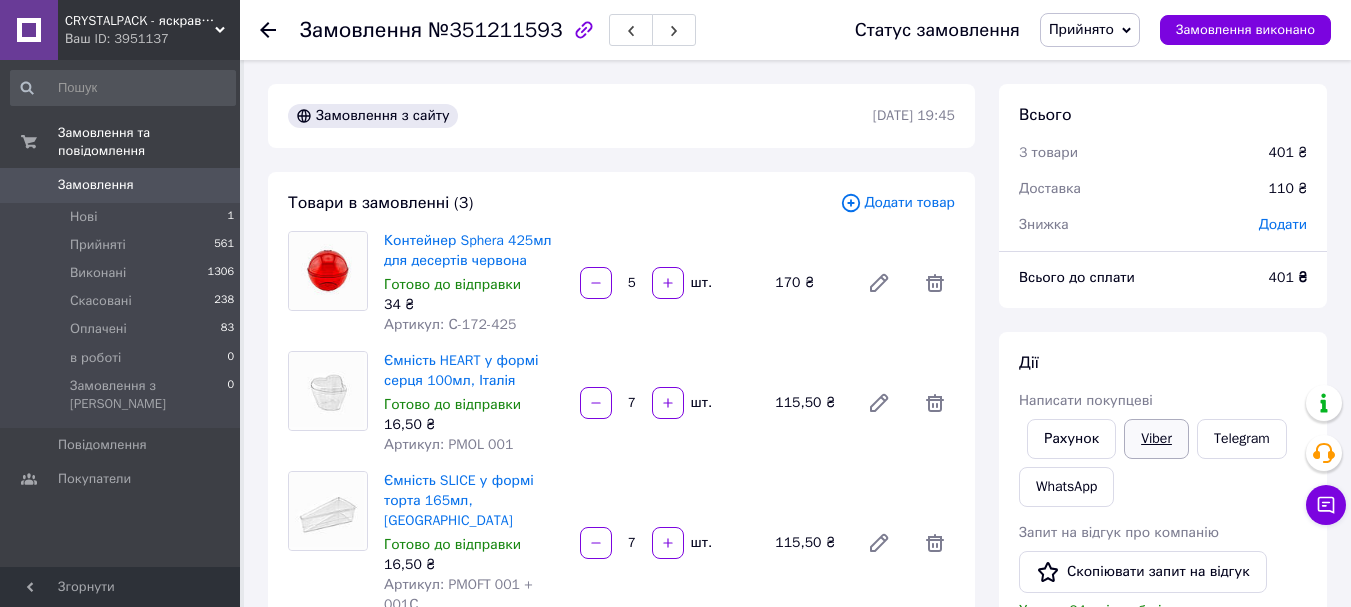 click on "Viber" at bounding box center [1156, 439] 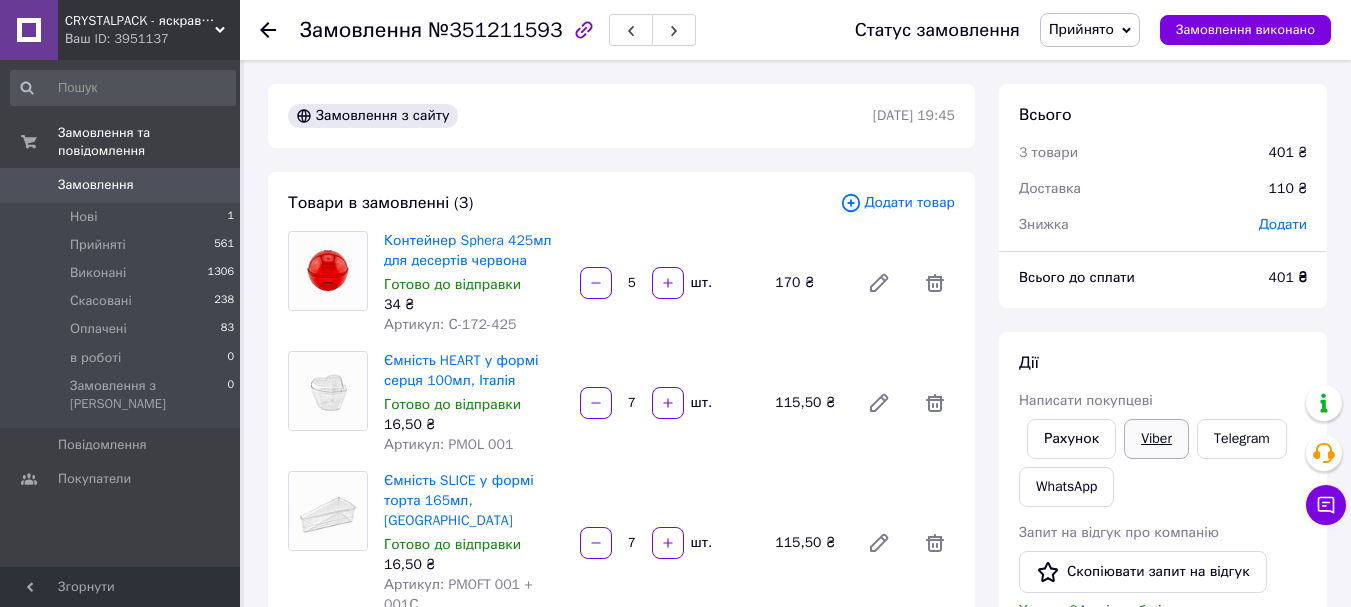 click on "Viber" at bounding box center [1156, 439] 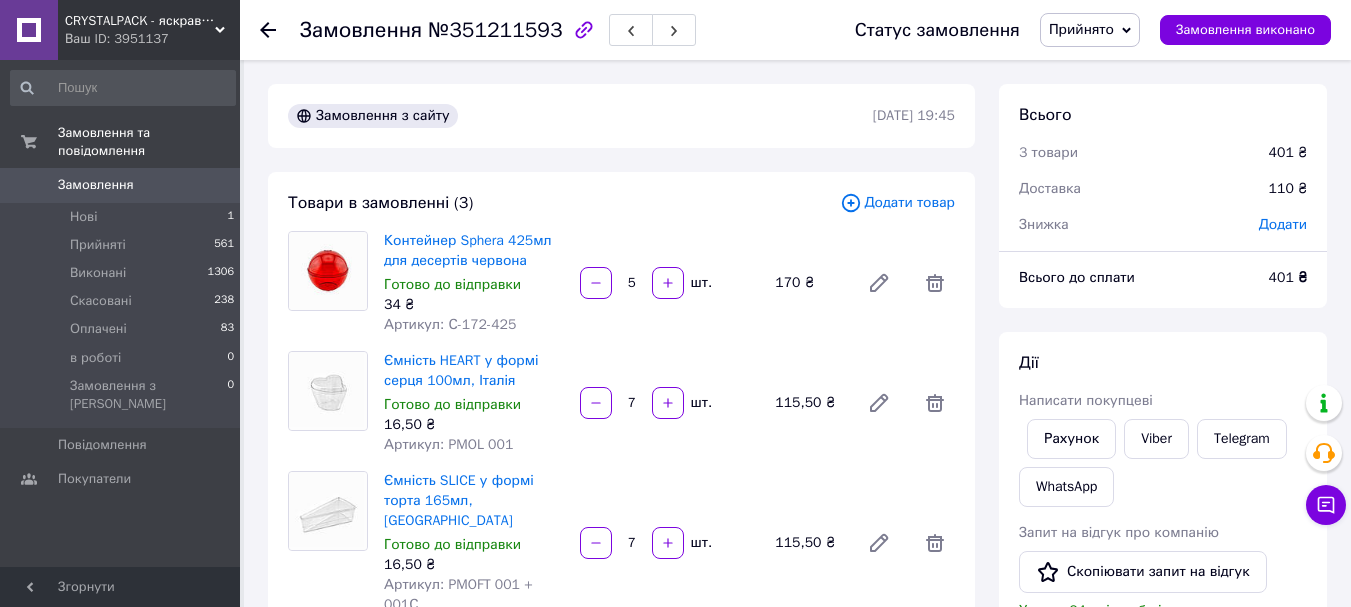 click 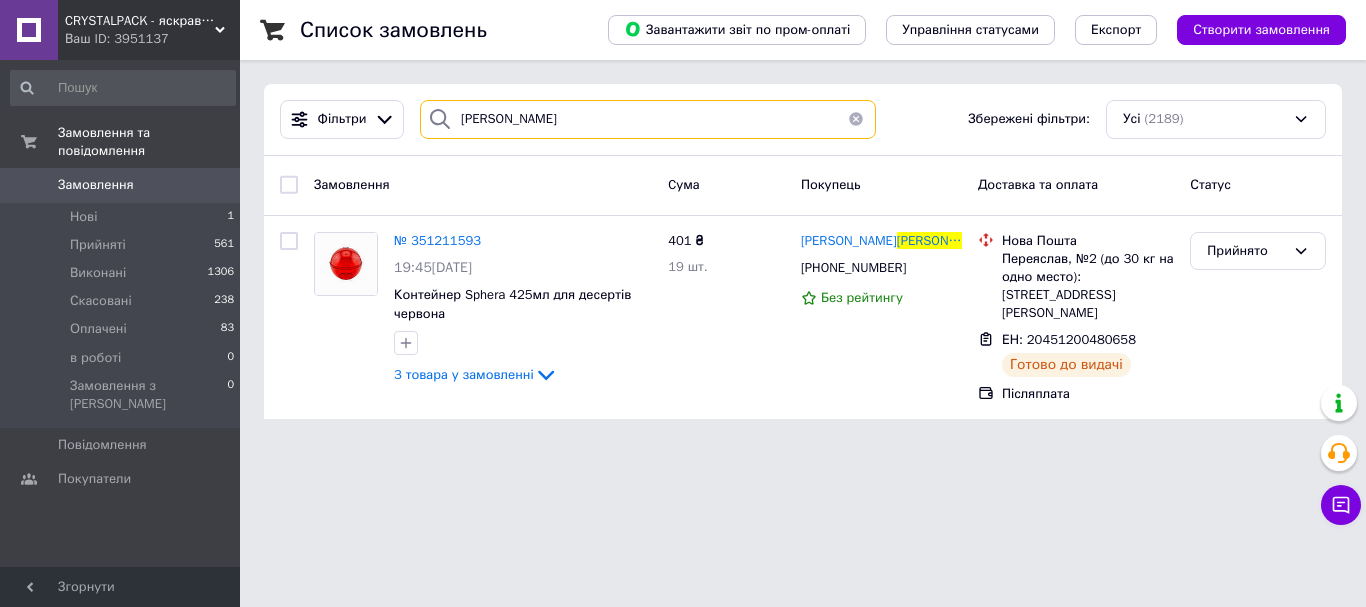 drag, startPoint x: 553, startPoint y: 107, endPoint x: 438, endPoint y: 108, distance: 115.00435 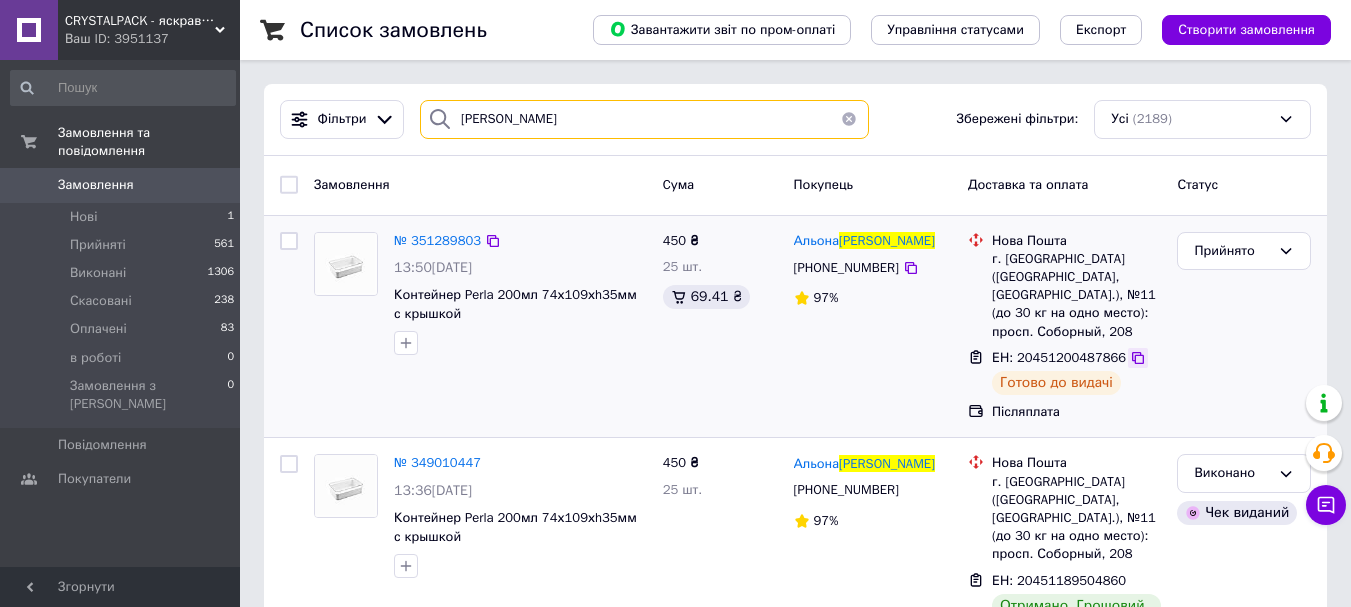 type on "[PERSON_NAME]" 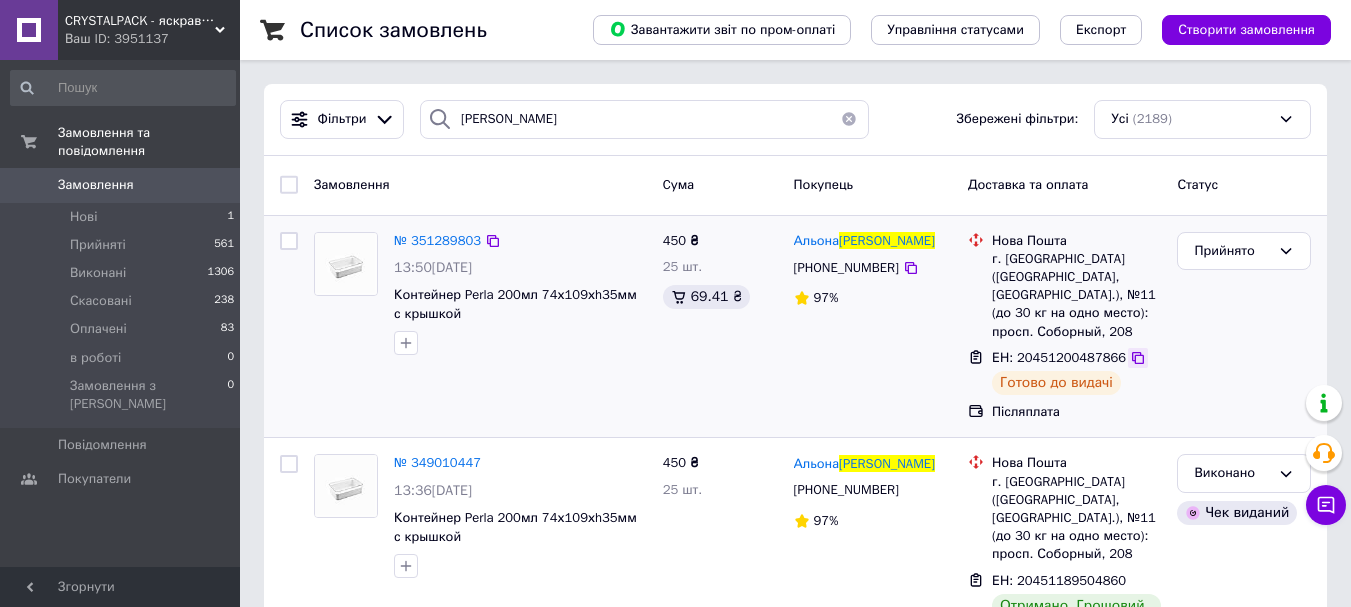 click 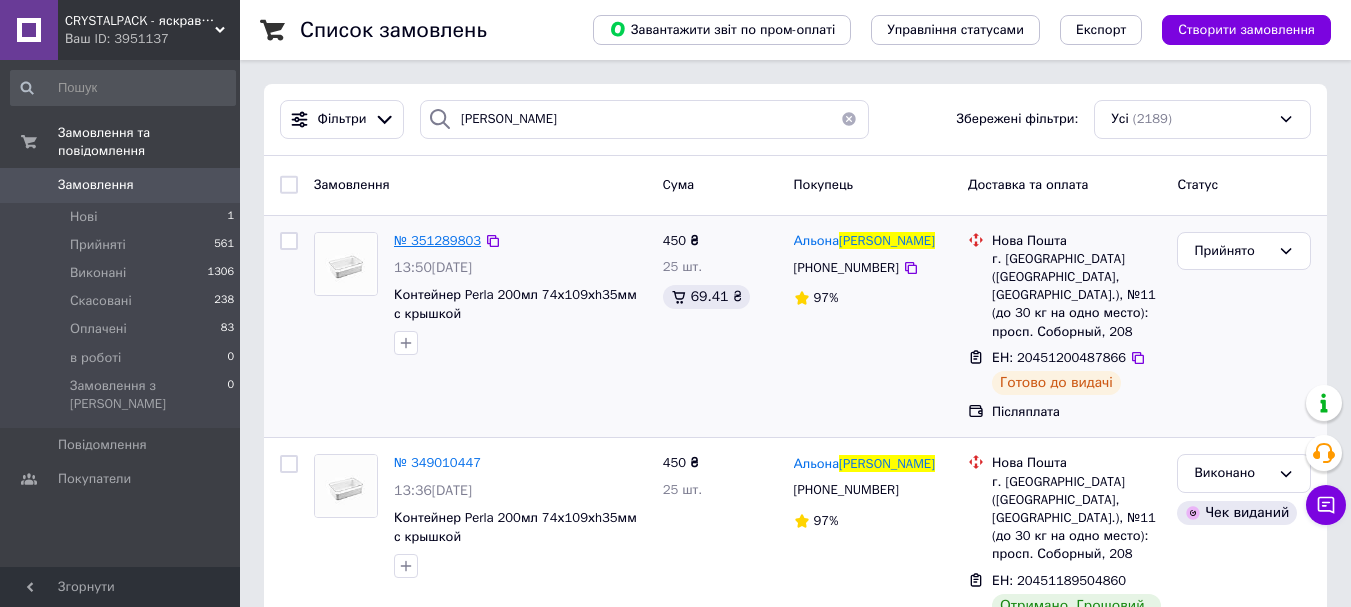 click on "№ 351289803" at bounding box center (437, 240) 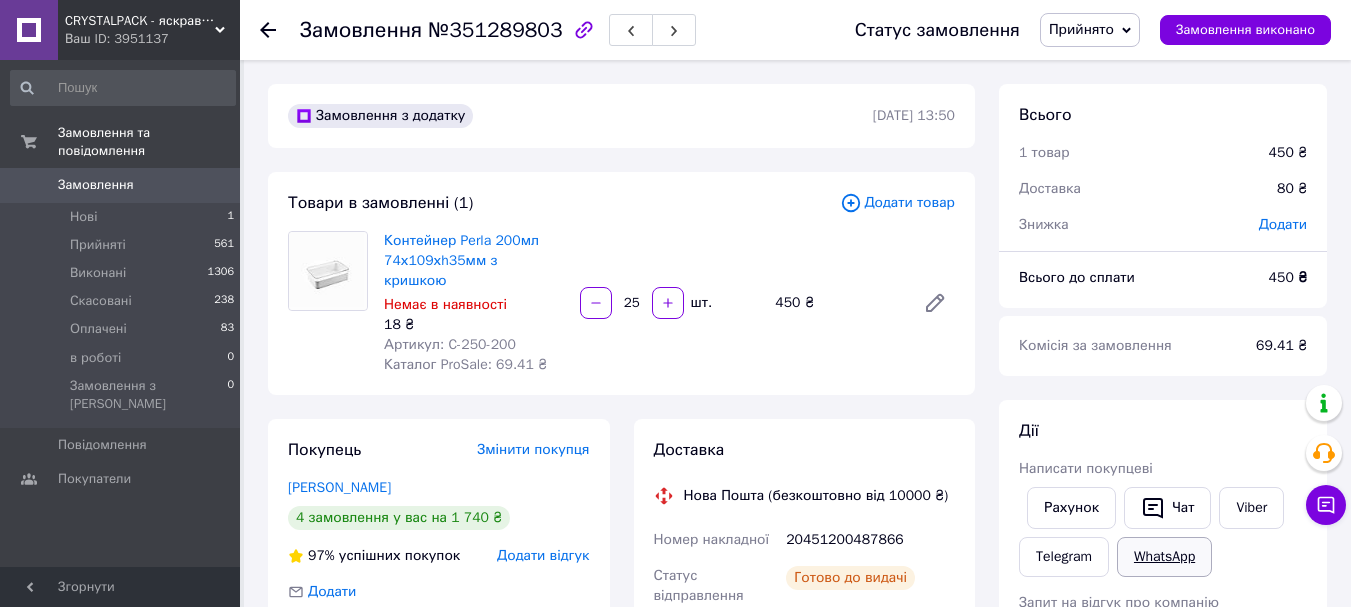 drag, startPoint x: 1188, startPoint y: 517, endPoint x: 1162, endPoint y: 545, distance: 38.209946 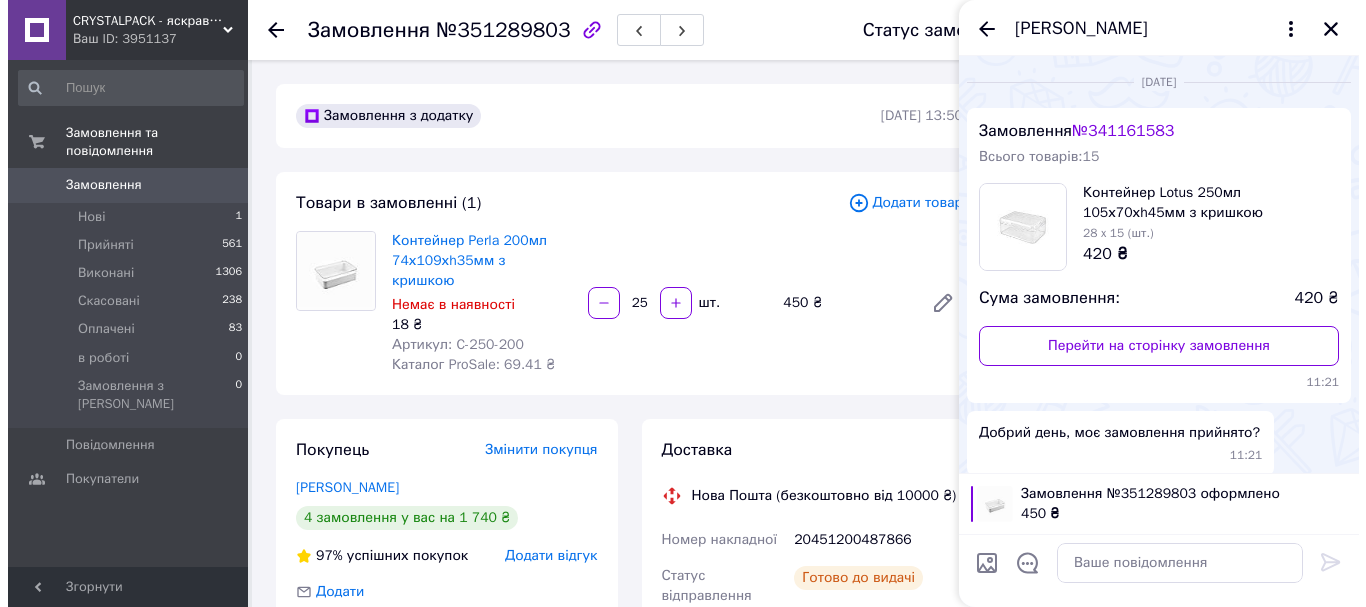 scroll, scrollTop: 1579, scrollLeft: 0, axis: vertical 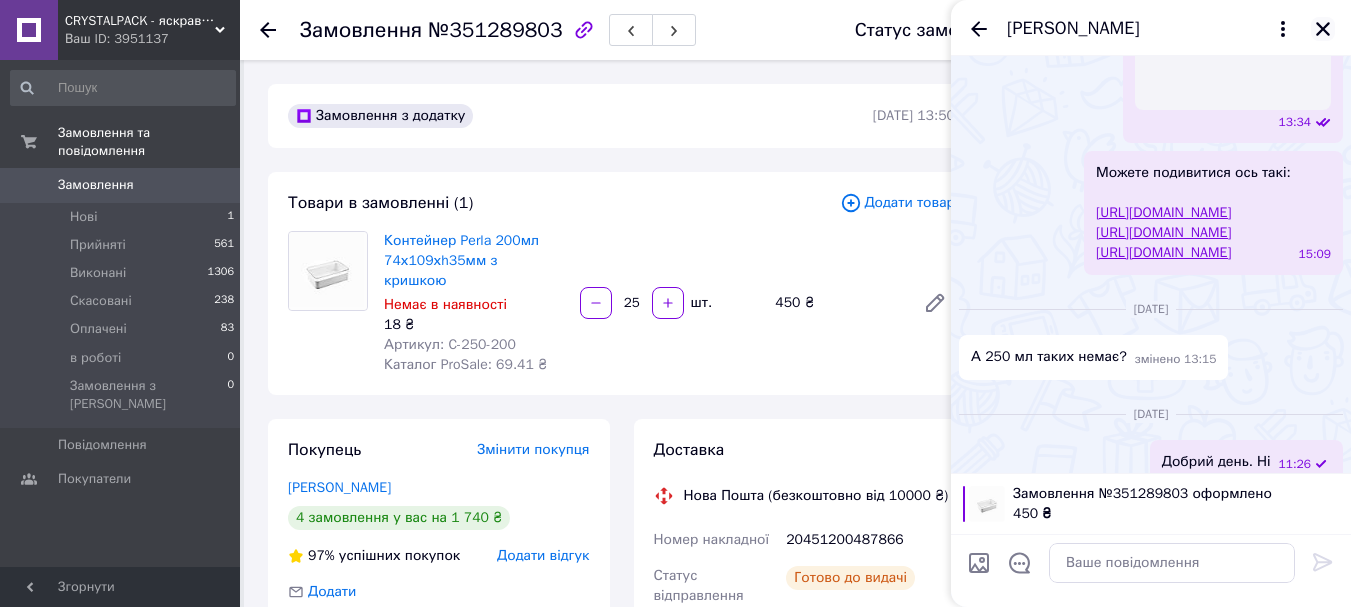 click 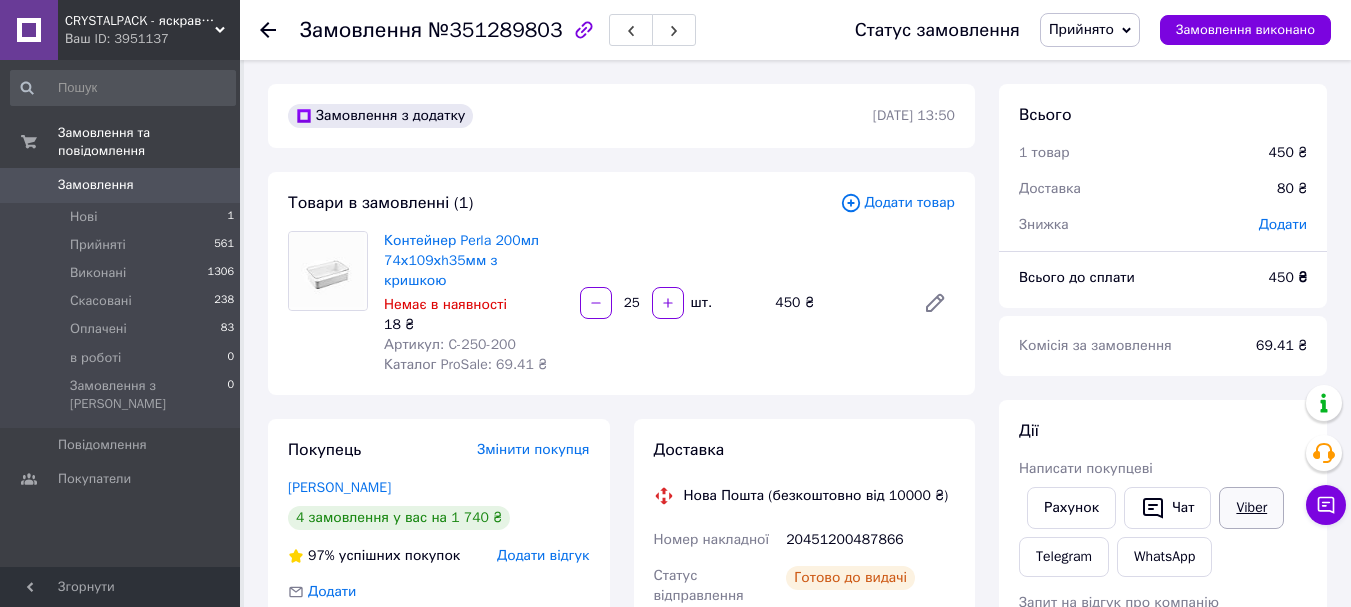 click on "Viber" at bounding box center (1251, 508) 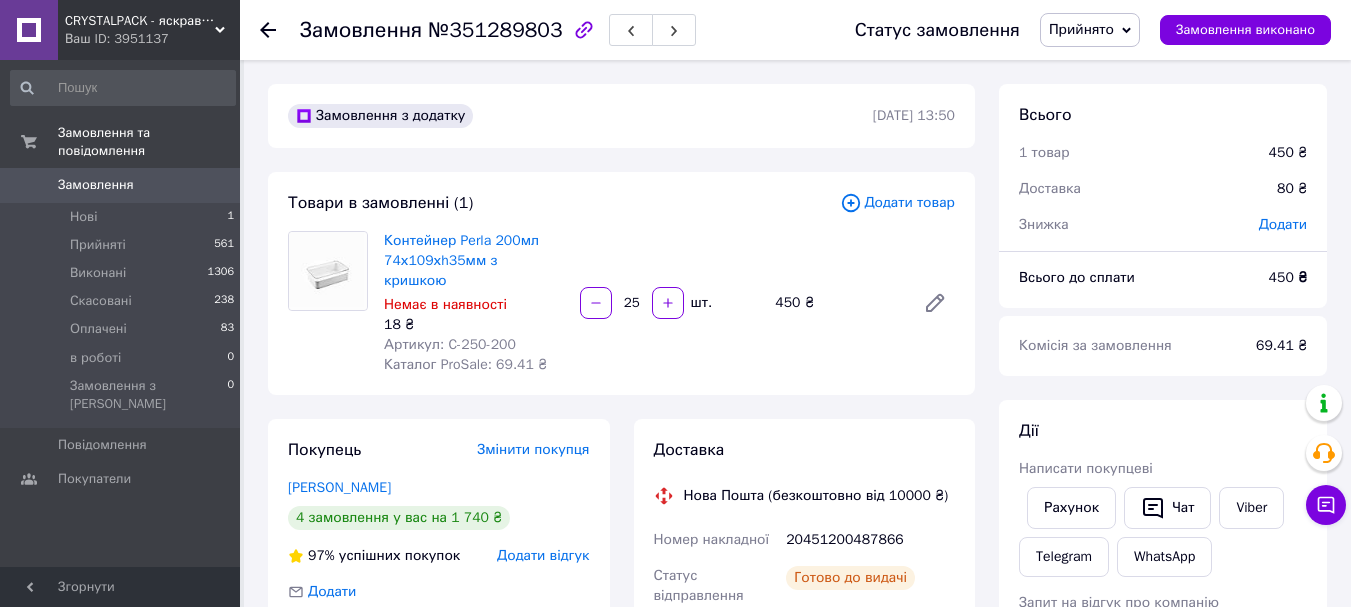 click on "Замовлення №351289803 Статус замовлення Прийнято Виконано Скасовано Оплачено в роботі Замовлення виконано" at bounding box center [795, 30] 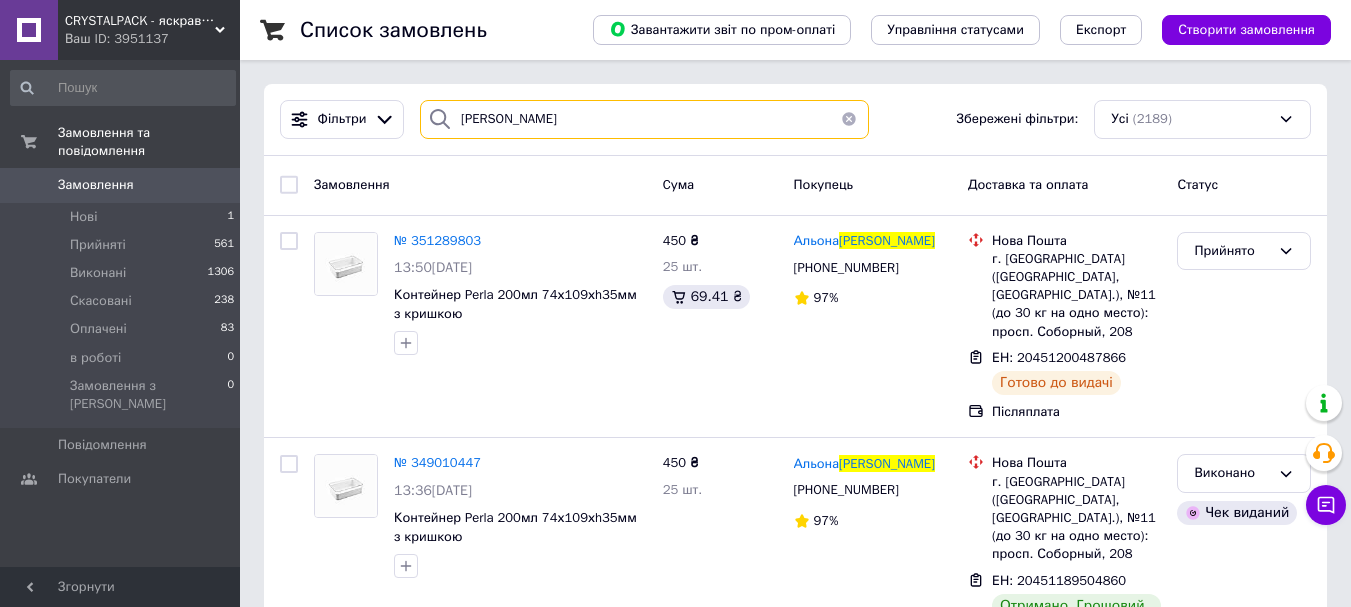 drag, startPoint x: 525, startPoint y: 119, endPoint x: 425, endPoint y: 109, distance: 100.49876 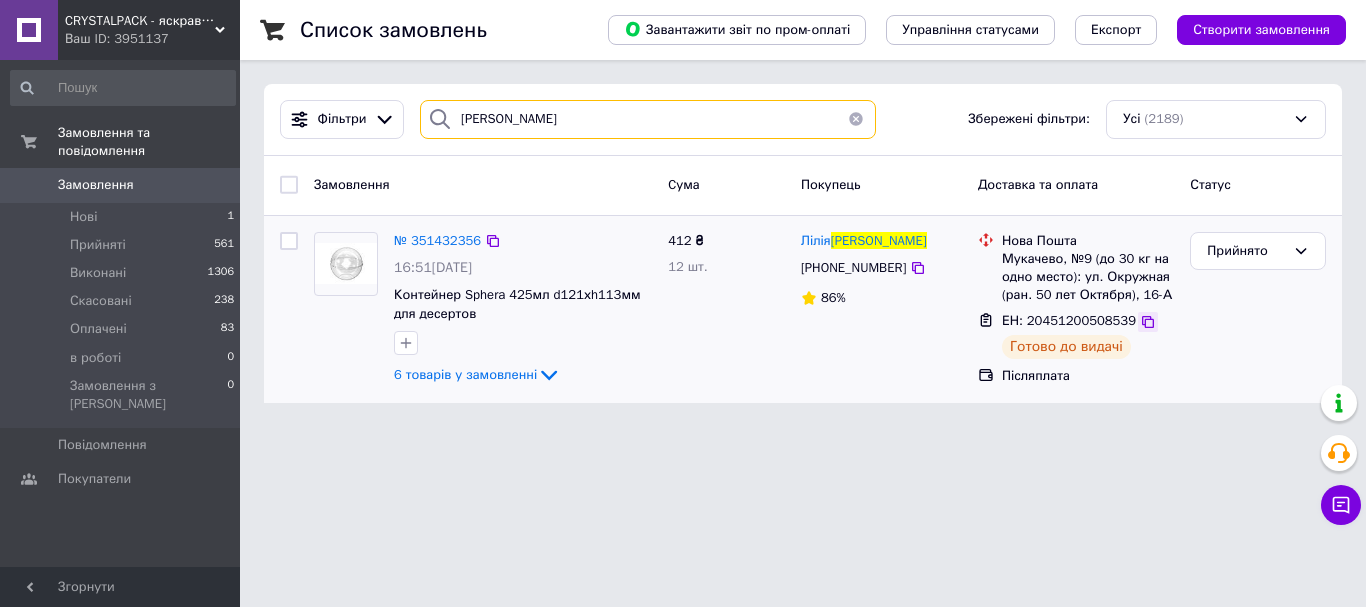 type on "[PERSON_NAME]" 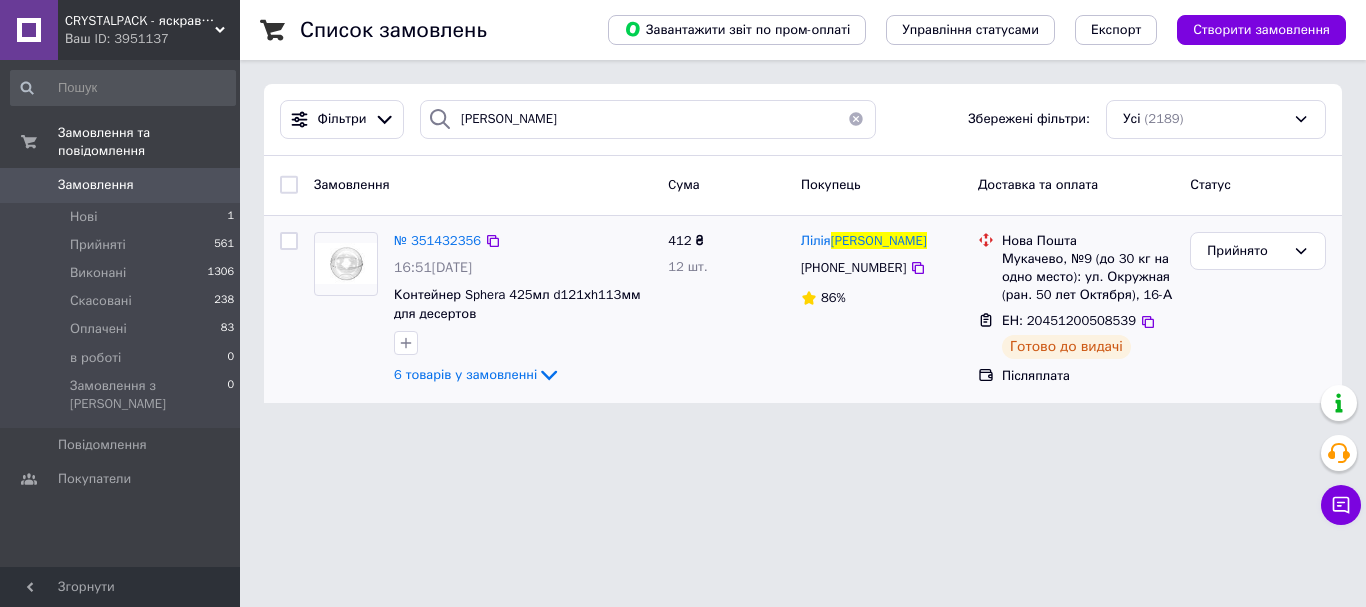 drag, startPoint x: 1135, startPoint y: 319, endPoint x: 1117, endPoint y: 315, distance: 18.439089 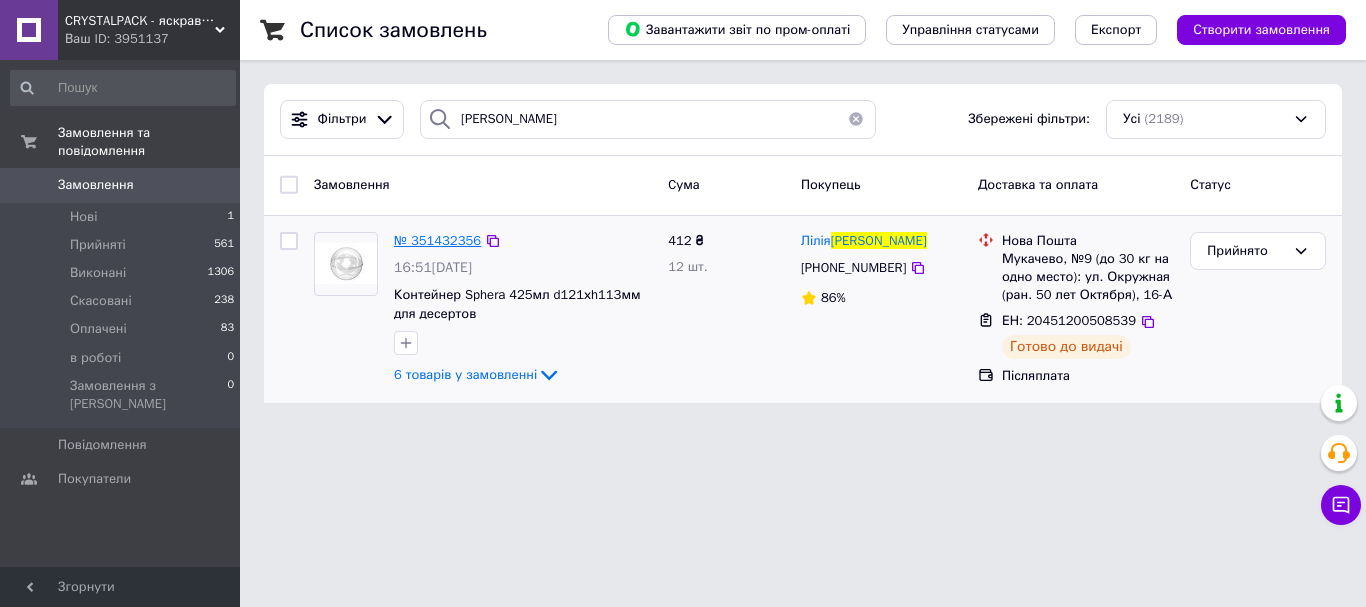 click on "№ 351432356" at bounding box center (437, 240) 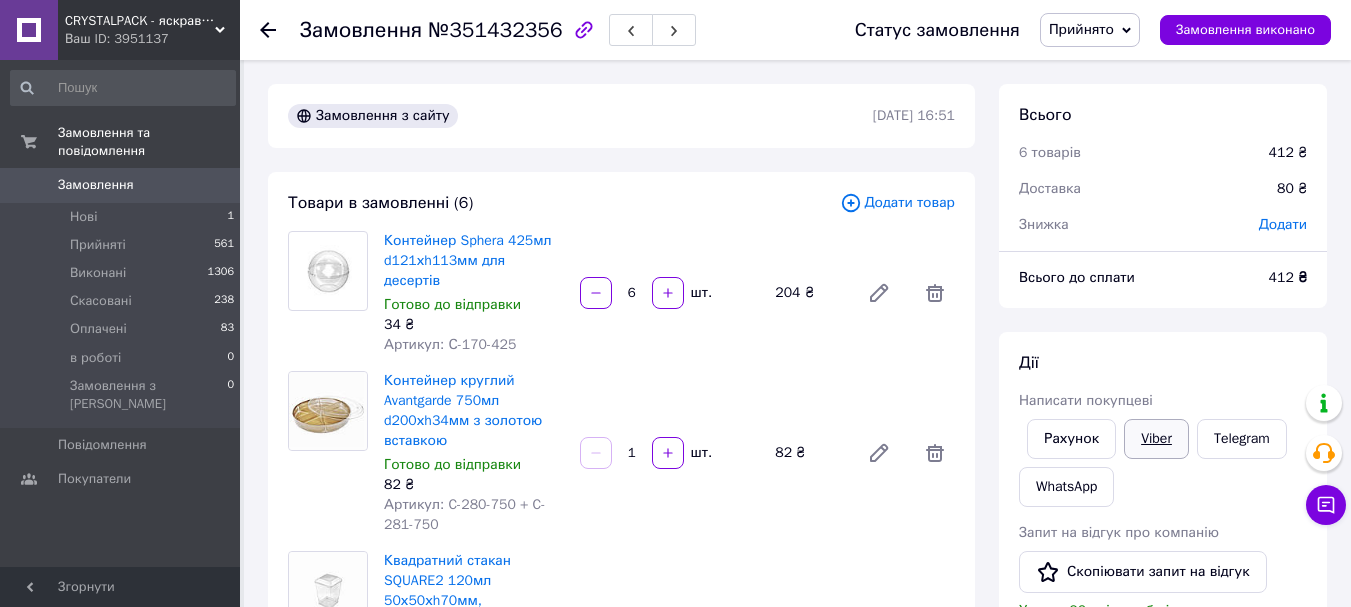 drag, startPoint x: 1184, startPoint y: 439, endPoint x: 1162, endPoint y: 500, distance: 64.84597 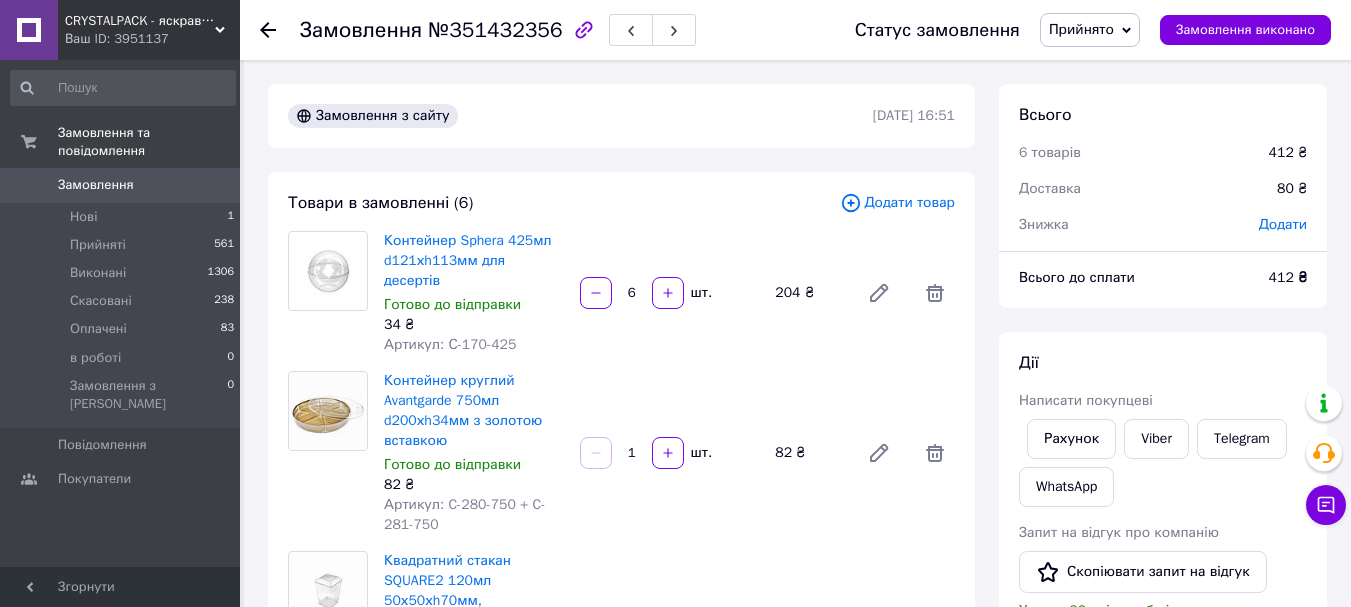 click on "Viber" at bounding box center (1156, 439) 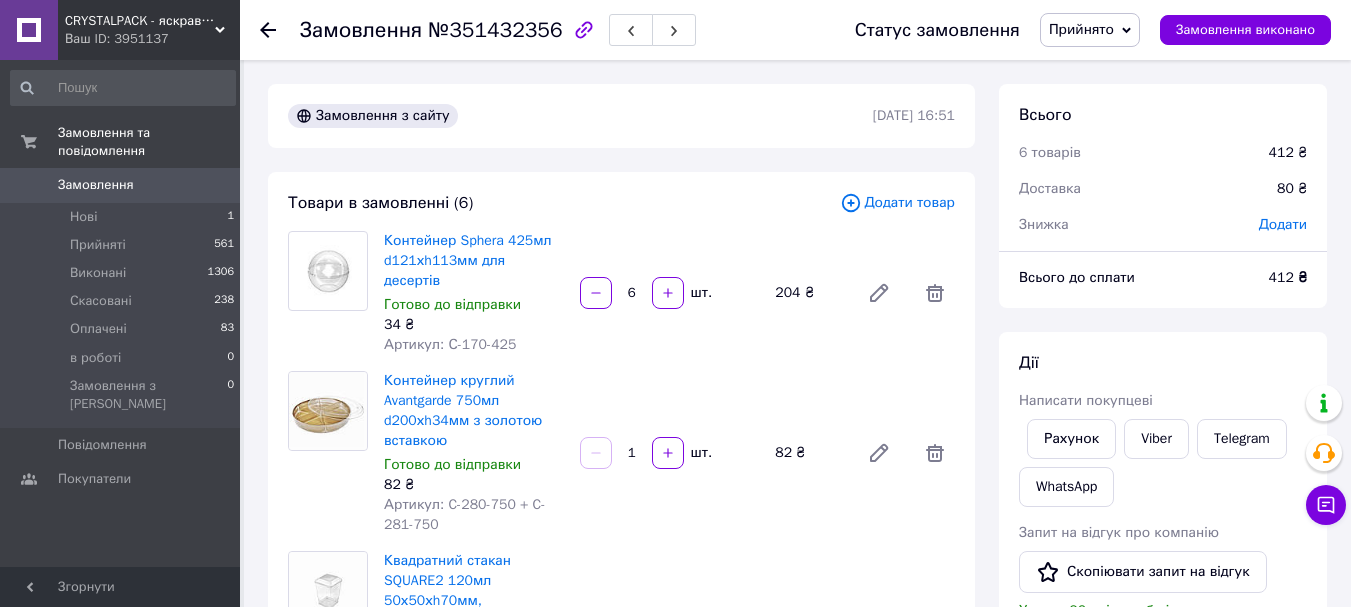 click 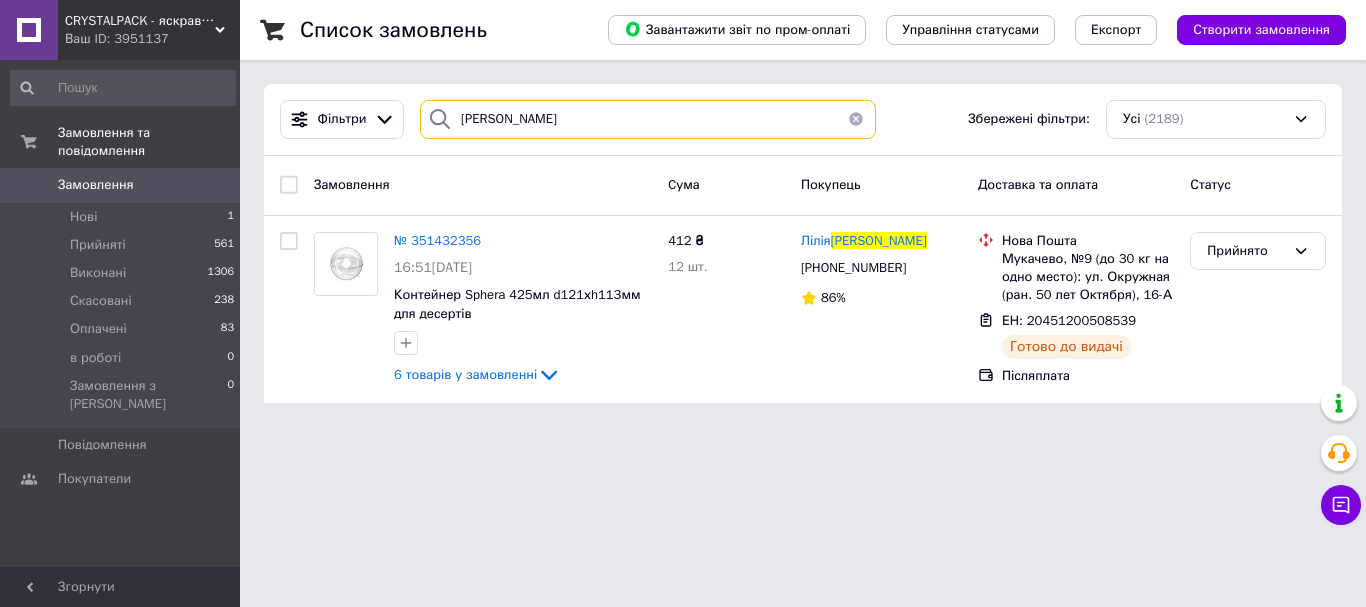 drag, startPoint x: 508, startPoint y: 124, endPoint x: 442, endPoint y: 118, distance: 66.27216 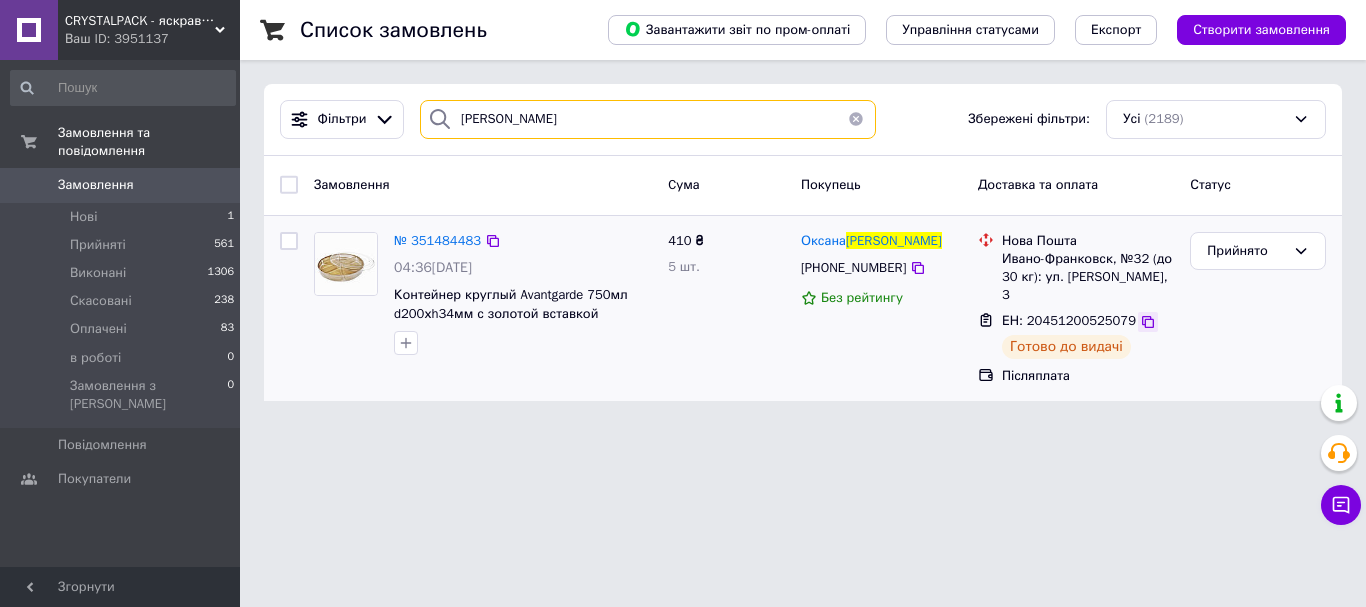 type on "[PERSON_NAME]" 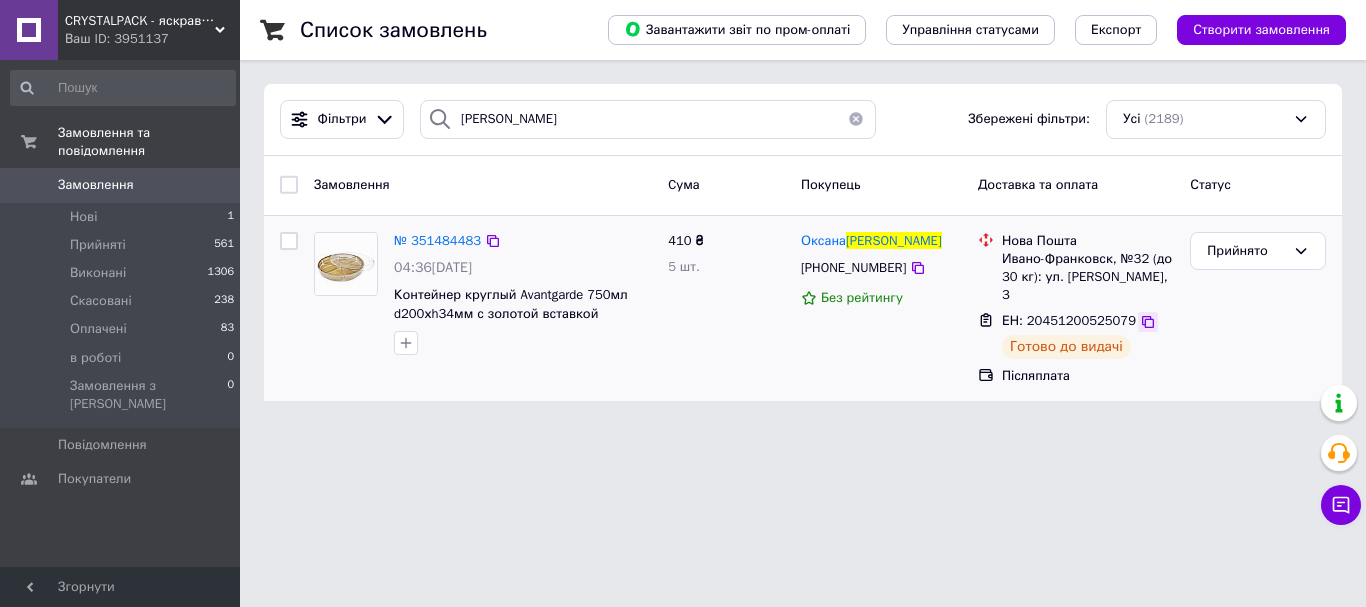 click 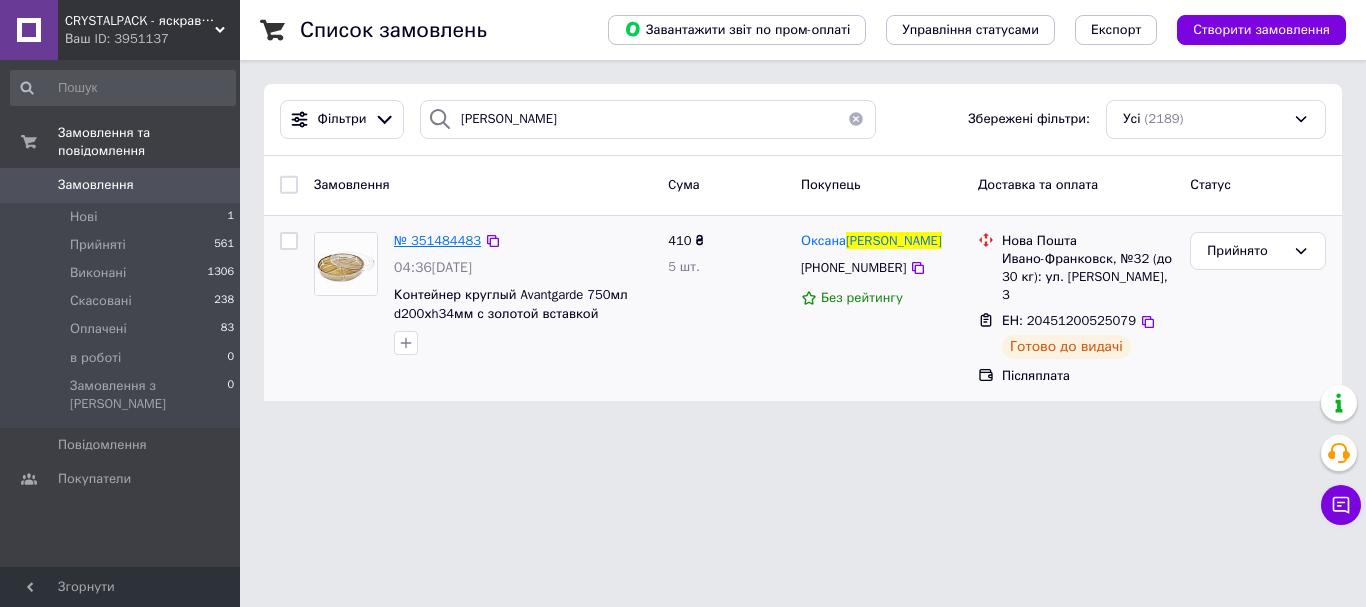 click on "№ 351484483" at bounding box center [437, 240] 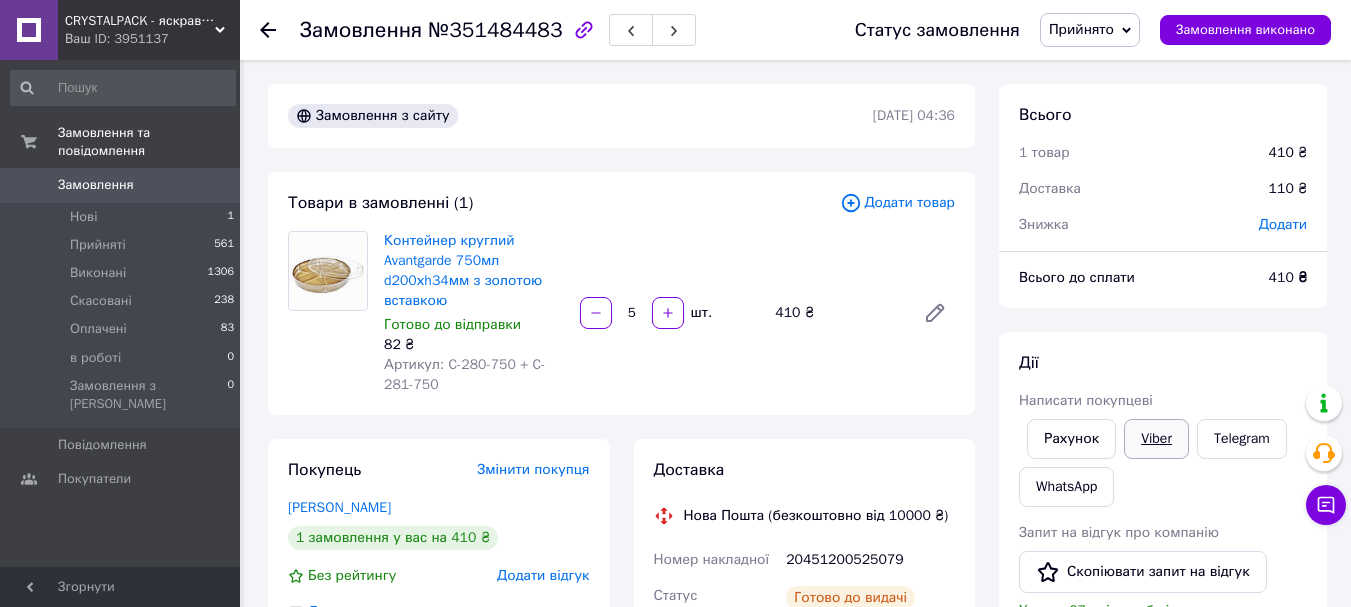 click on "Viber" at bounding box center [1156, 439] 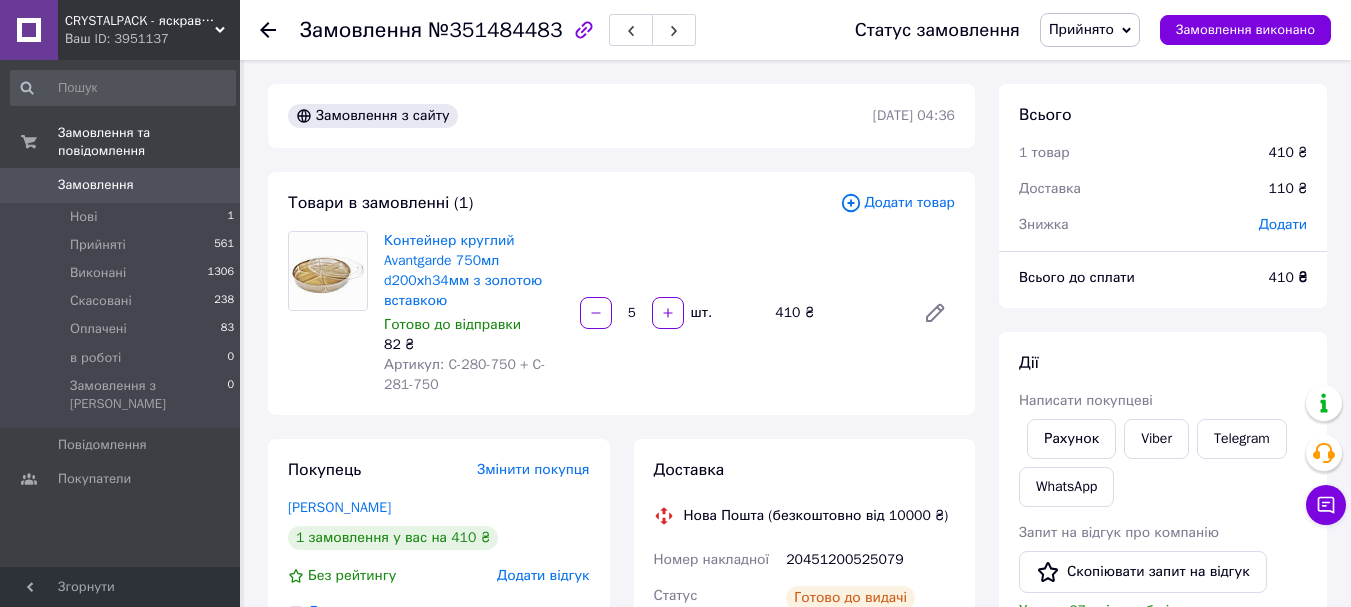click 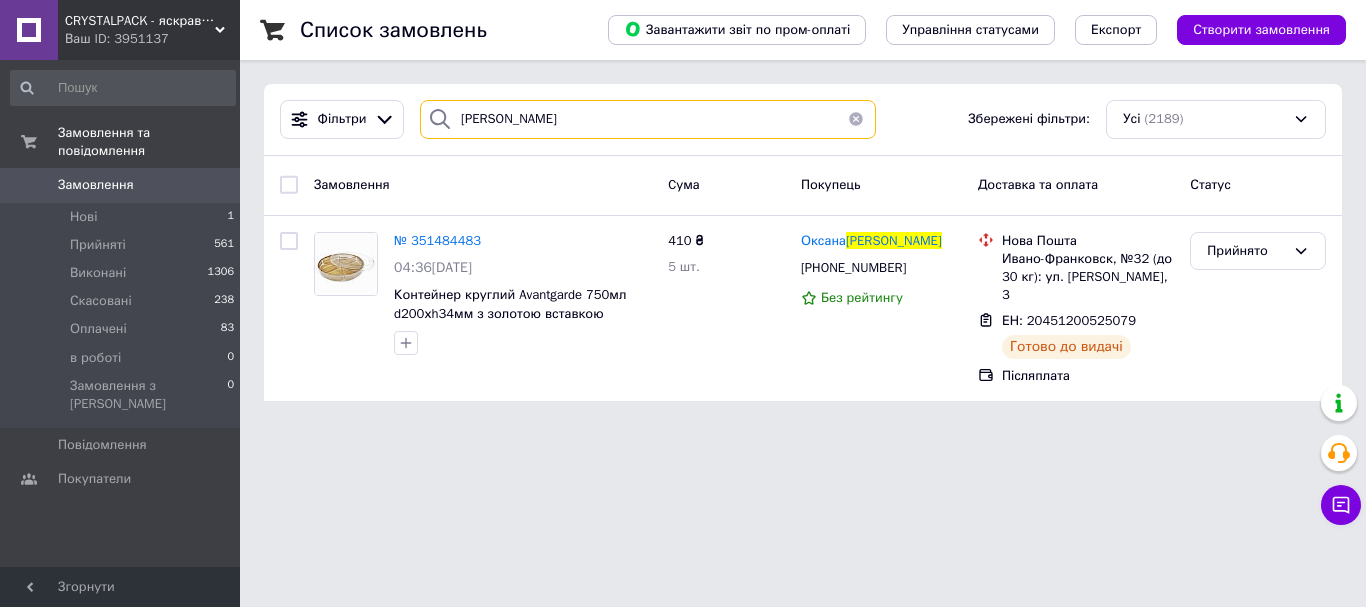 drag, startPoint x: 532, startPoint y: 120, endPoint x: 460, endPoint y: 125, distance: 72.1734 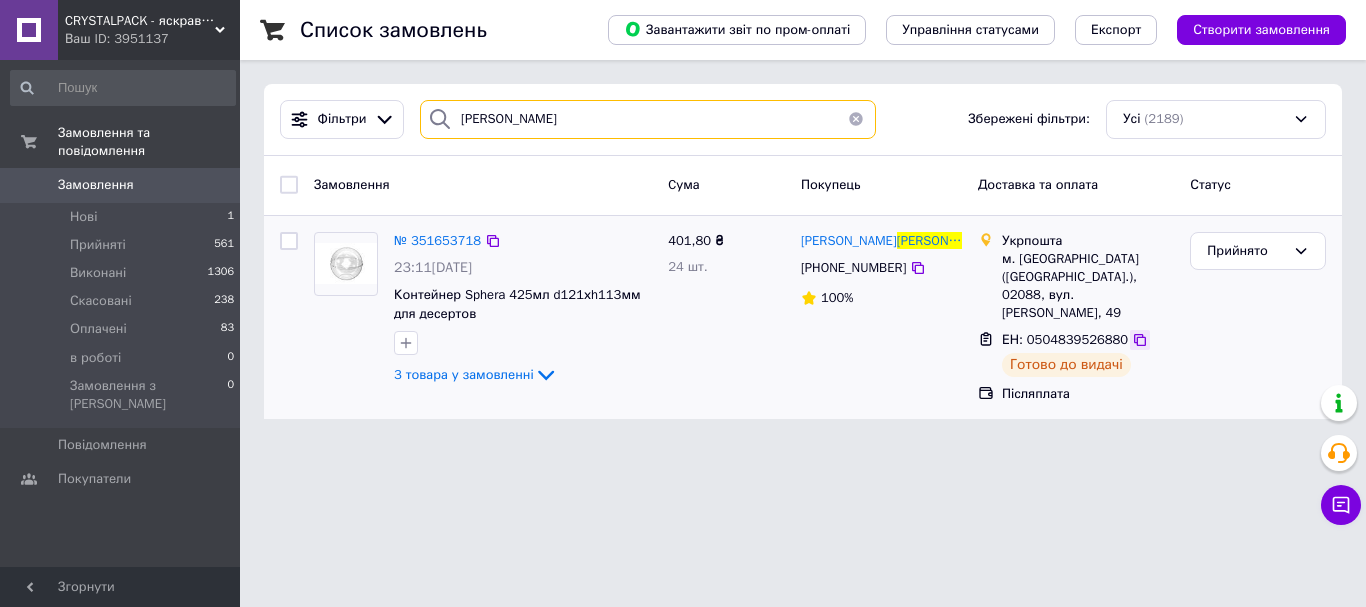 type on "[PERSON_NAME]" 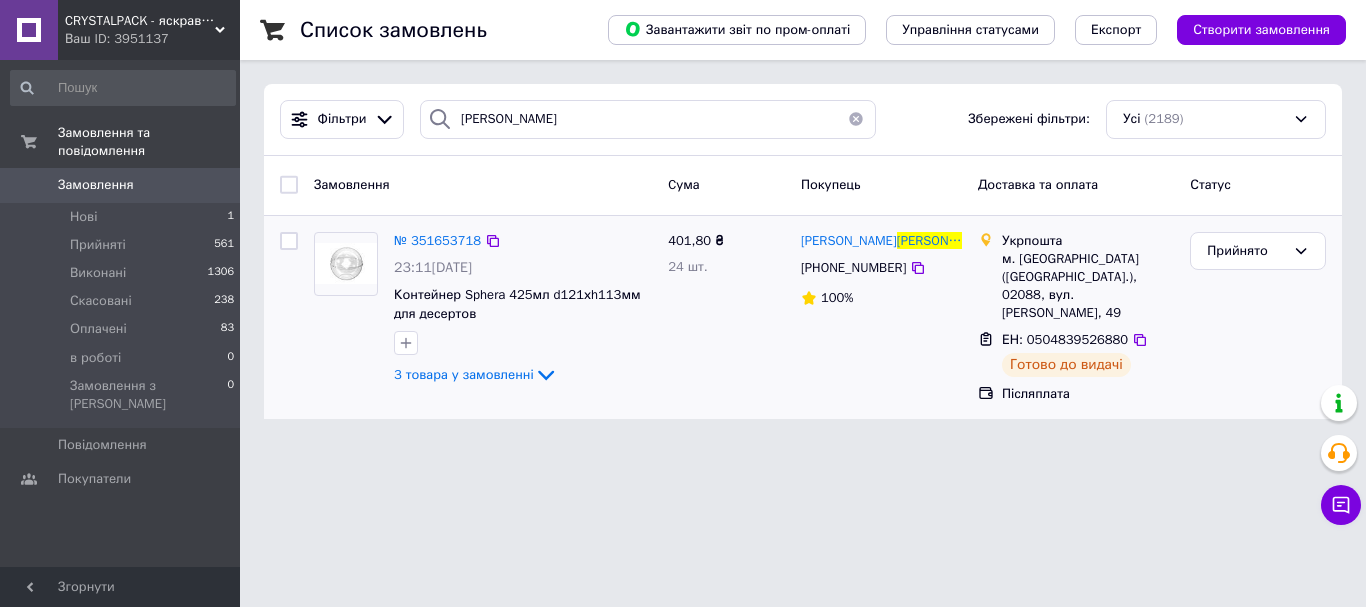 drag, startPoint x: 1127, startPoint y: 323, endPoint x: 1097, endPoint y: 319, distance: 30.265491 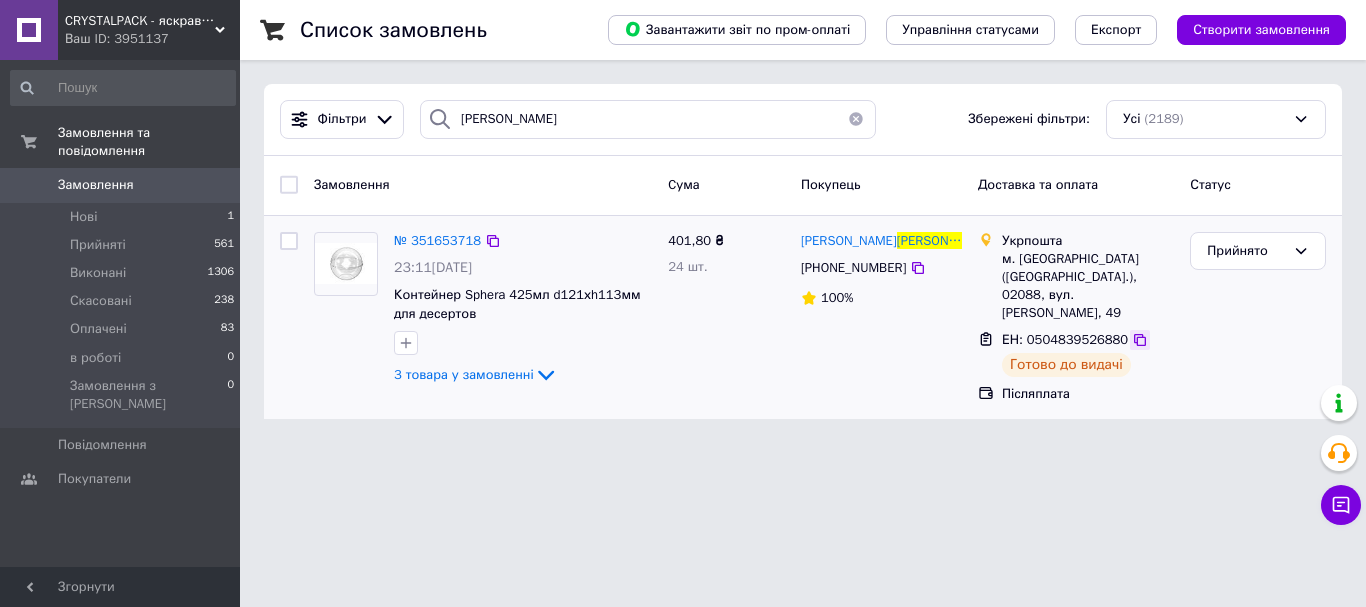 click 